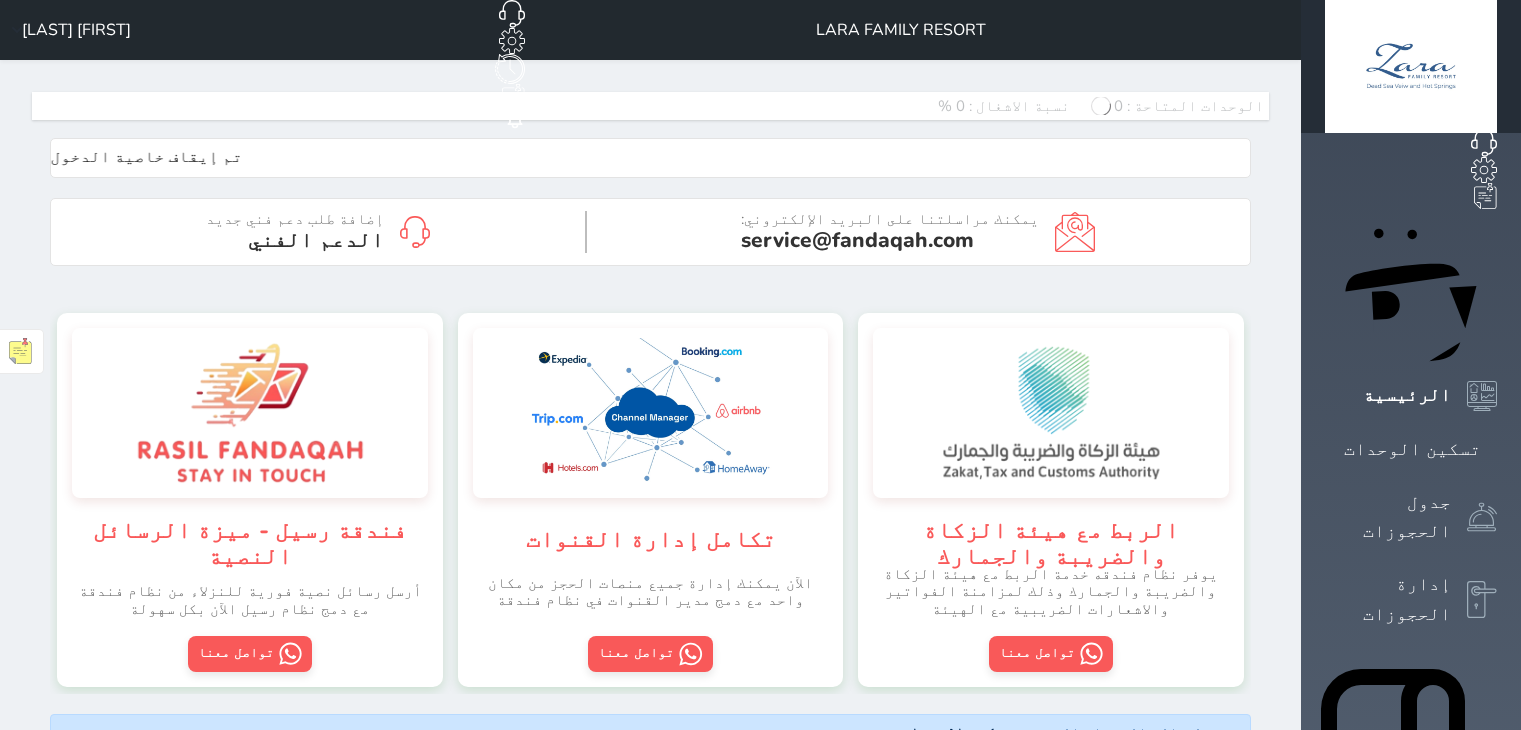 scroll, scrollTop: 0, scrollLeft: 0, axis: both 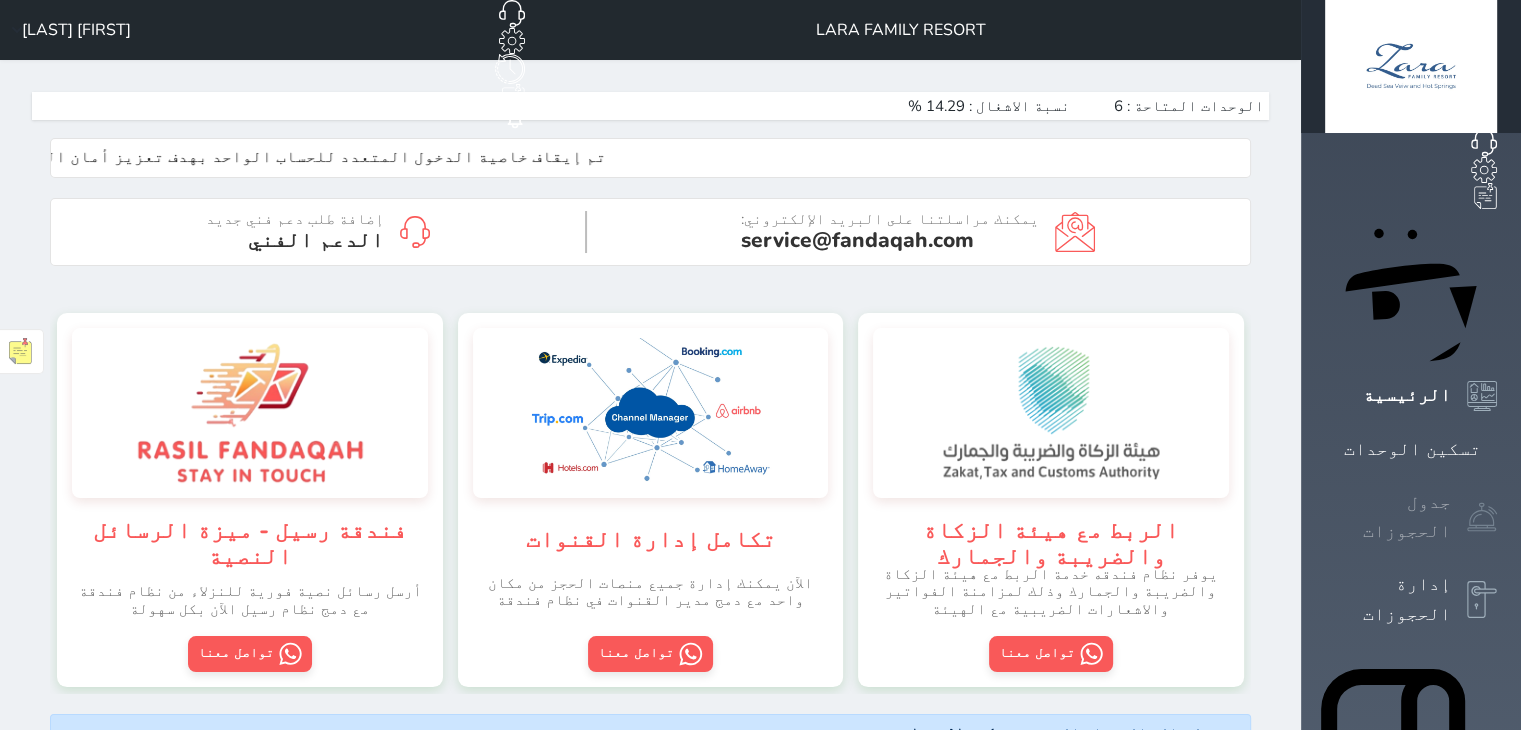 click on "جدول الحجوزات" at bounding box center (1411, 517) 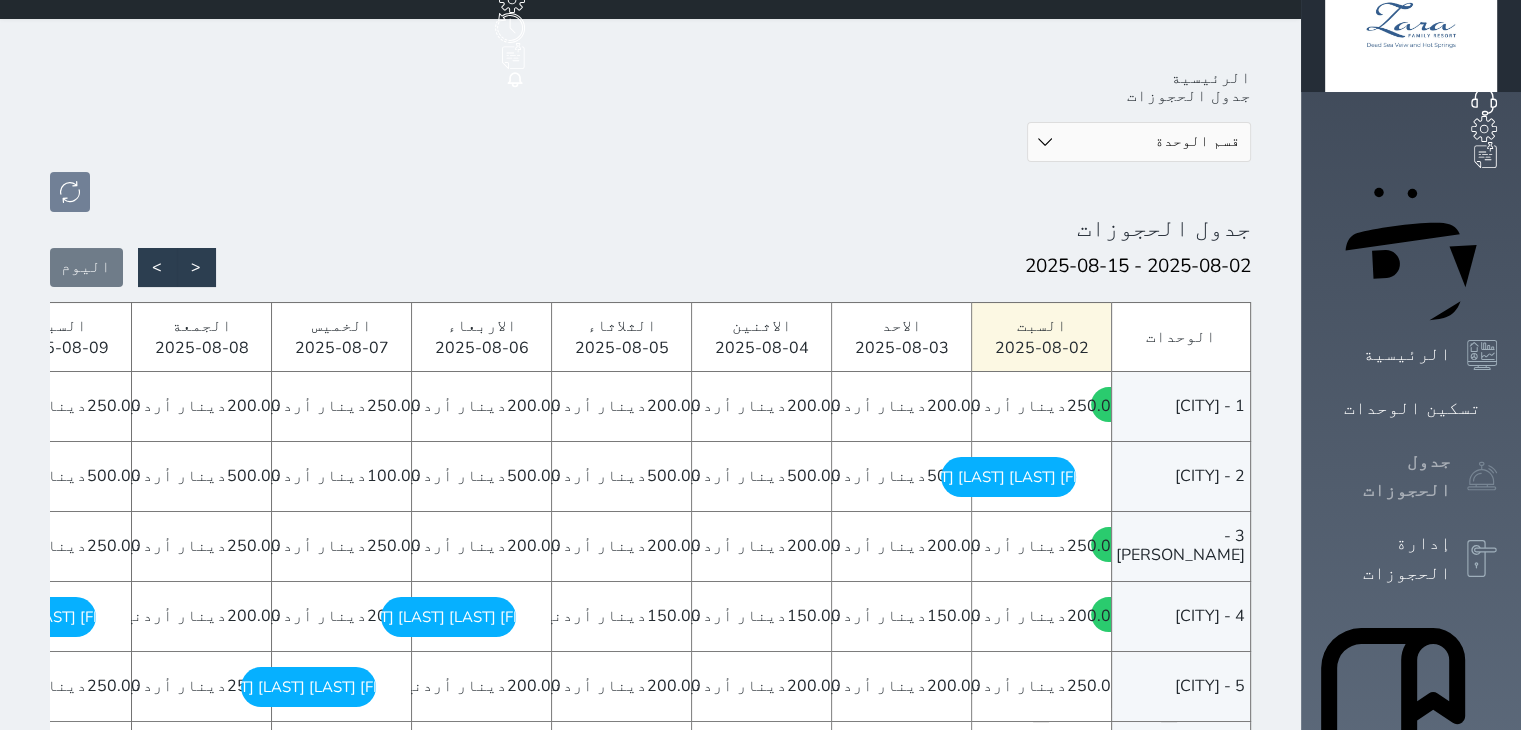 scroll, scrollTop: 0, scrollLeft: 0, axis: both 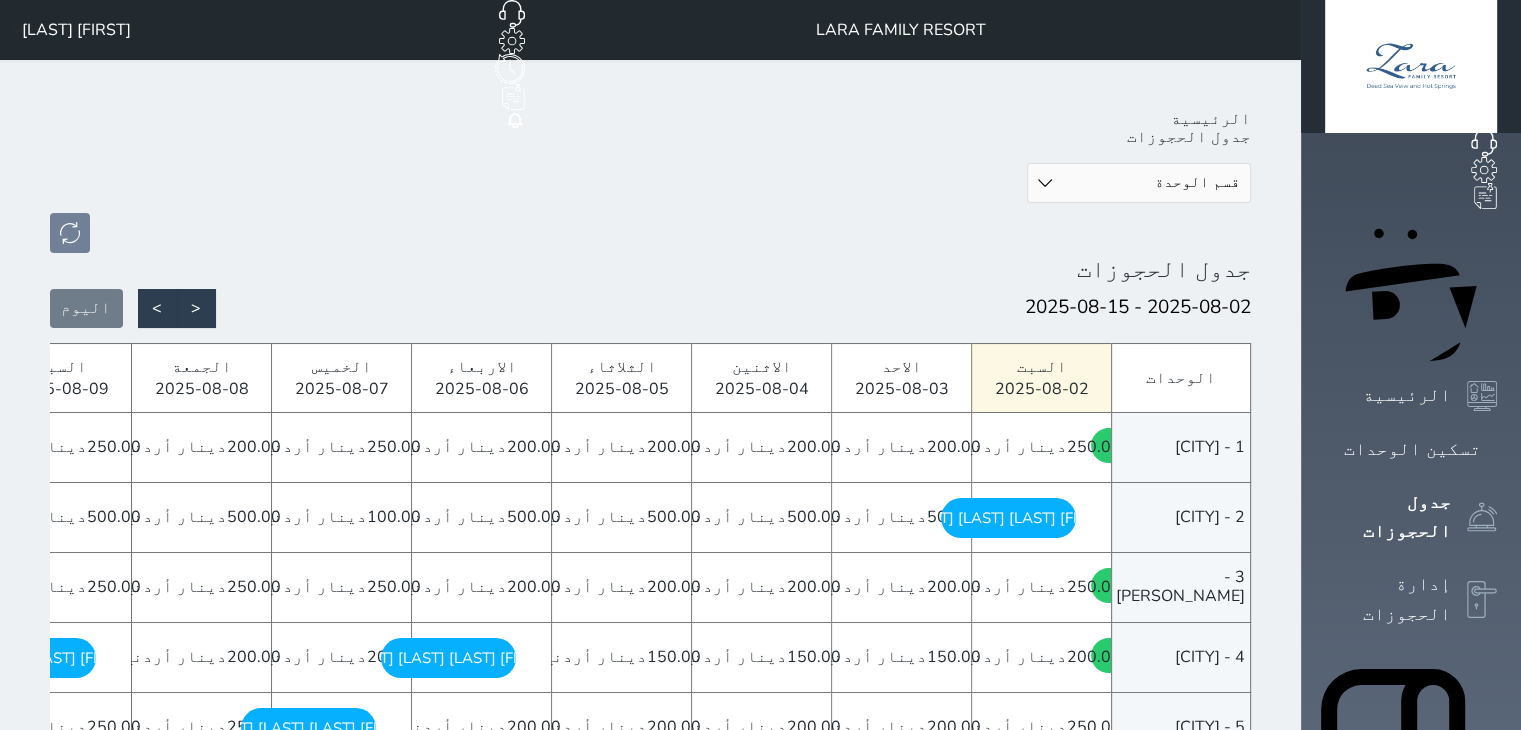 click 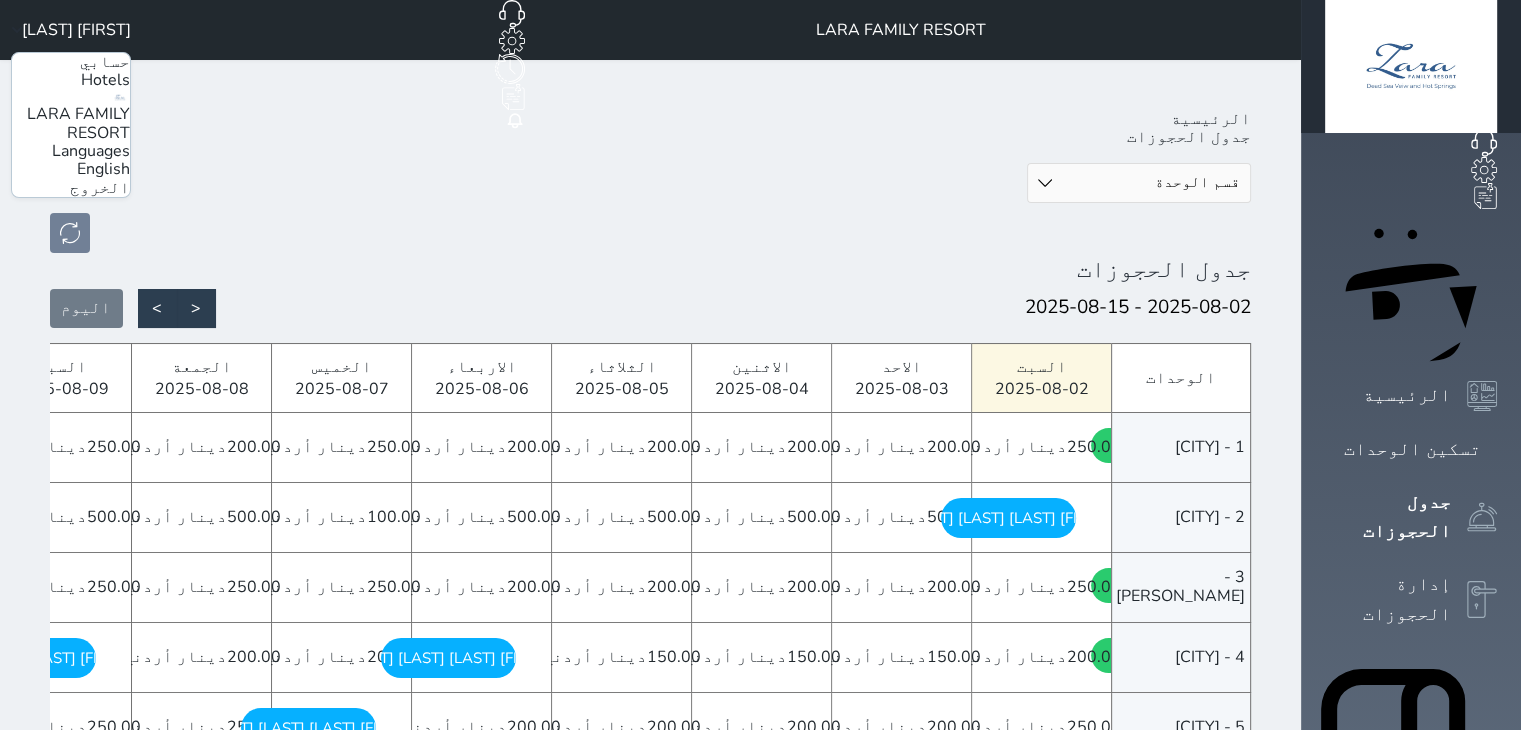 click on "حسابي" at bounding box center (105, 62) 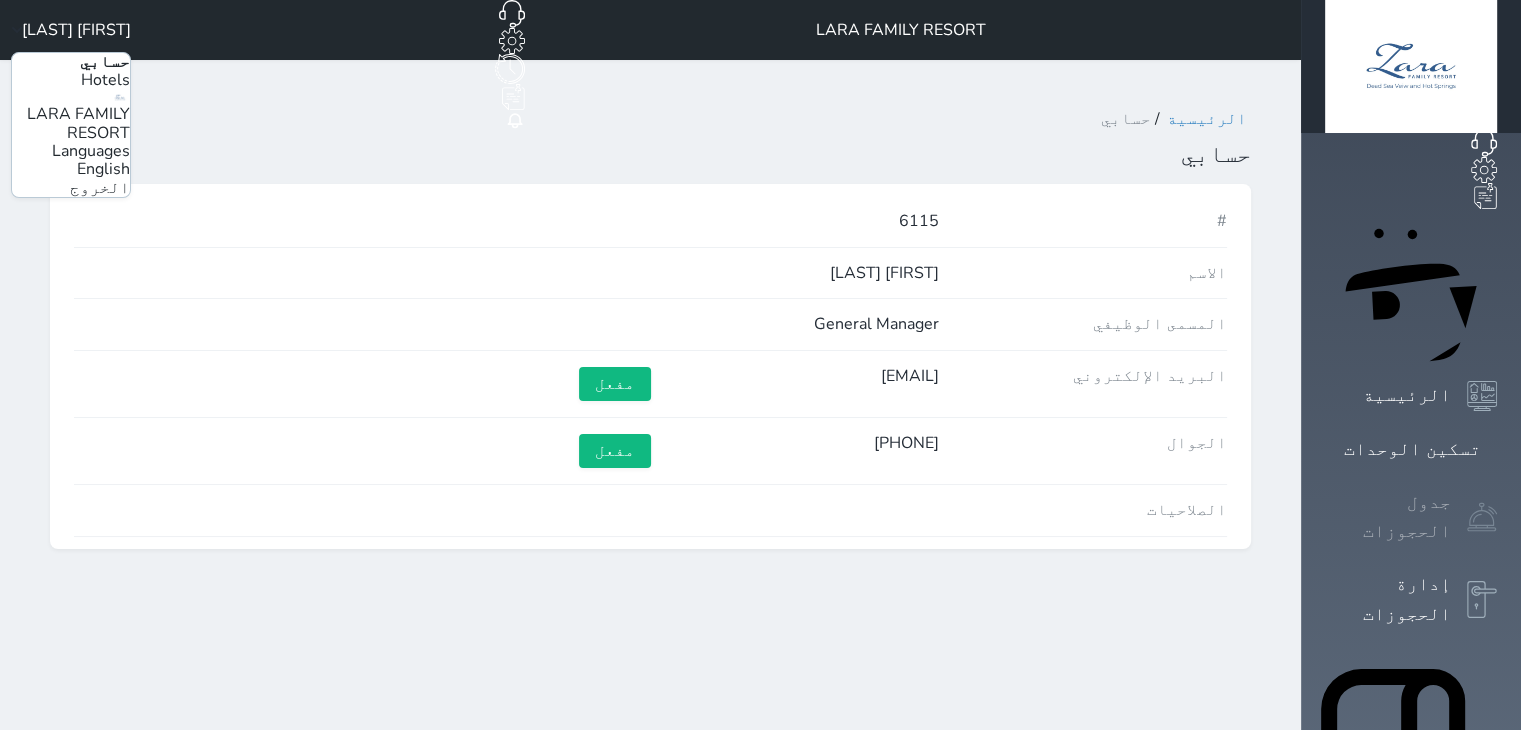 click on "جدول الحجوزات" at bounding box center [1388, 517] 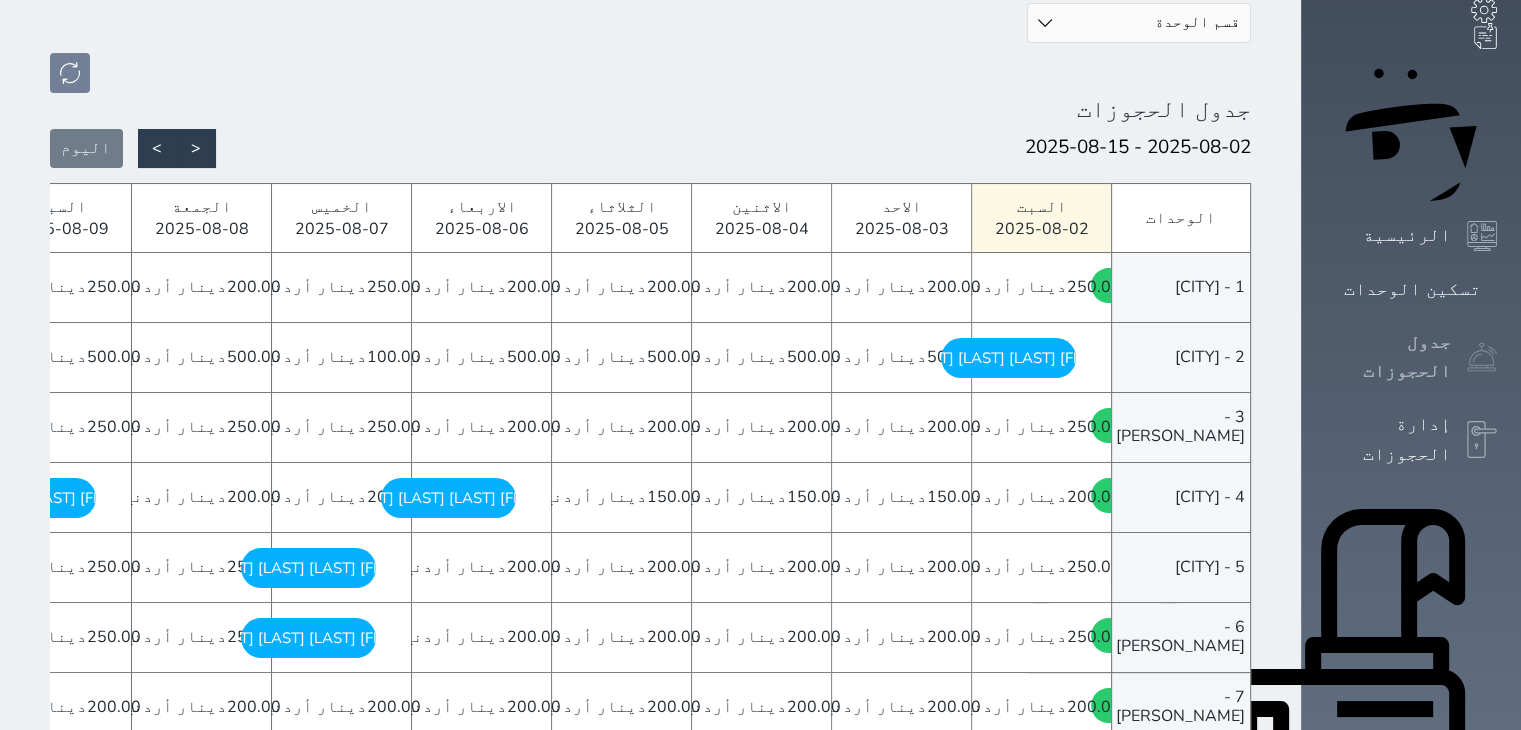 scroll, scrollTop: 200, scrollLeft: 0, axis: vertical 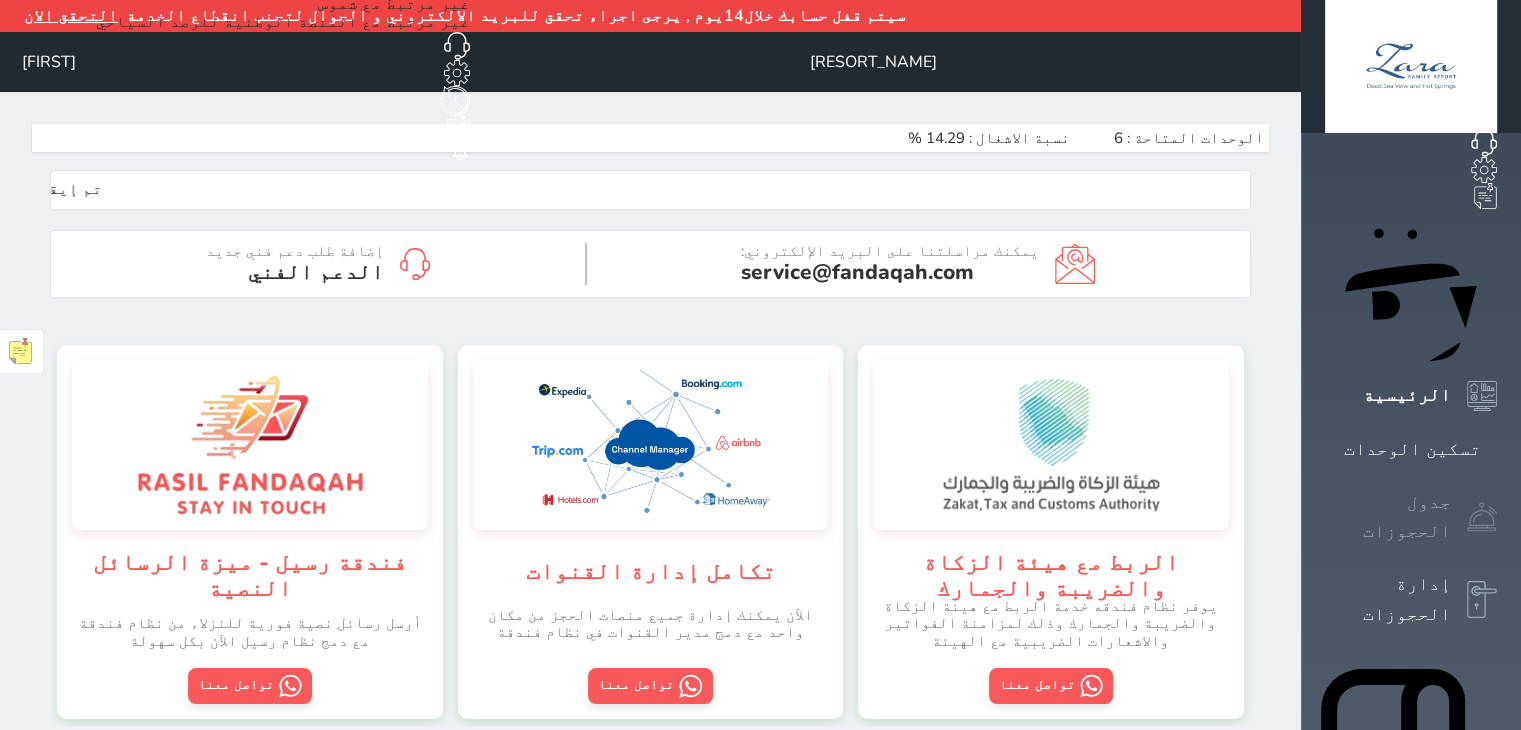 click on "جدول الحجوزات" at bounding box center [1388, 517] 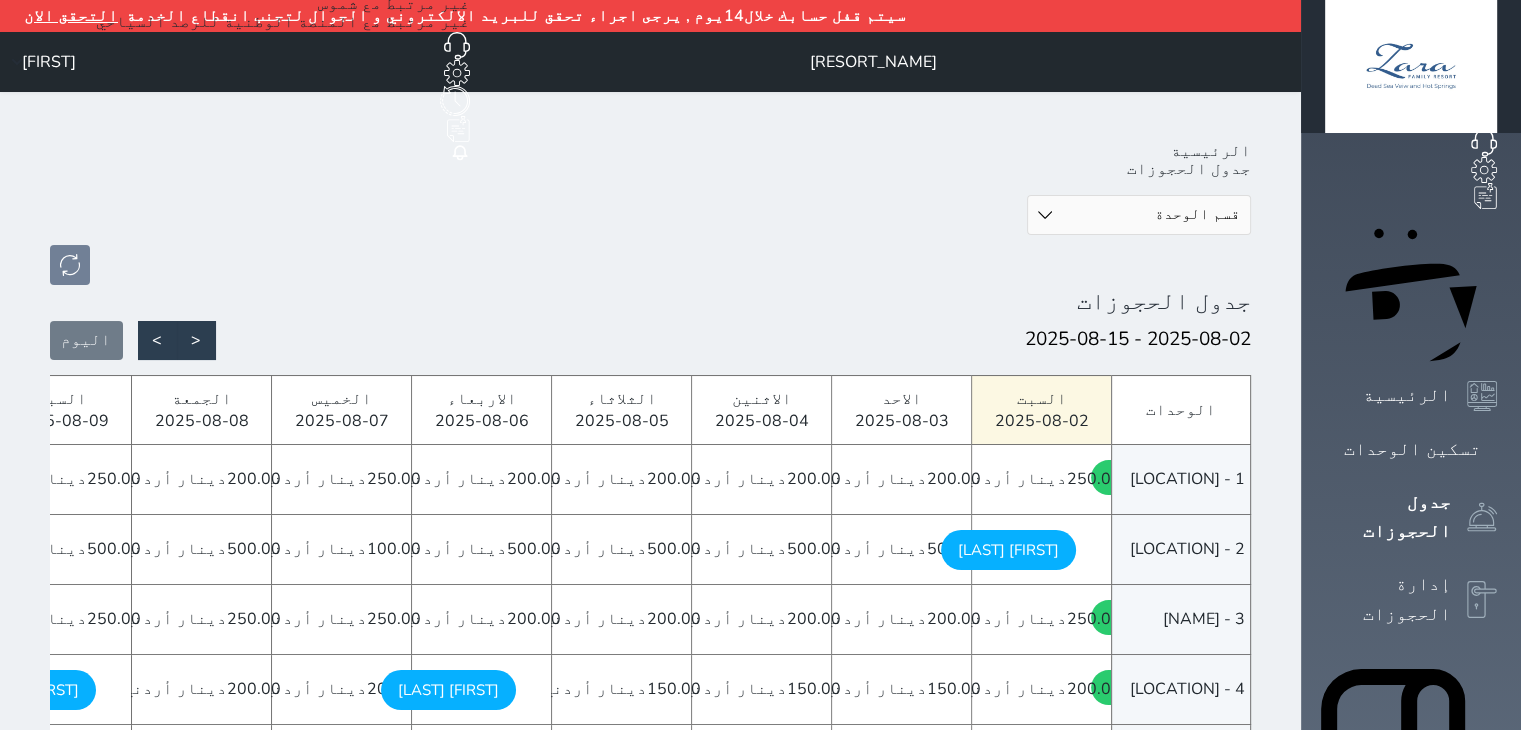 click on "التحقق الان" at bounding box center (71, 16) 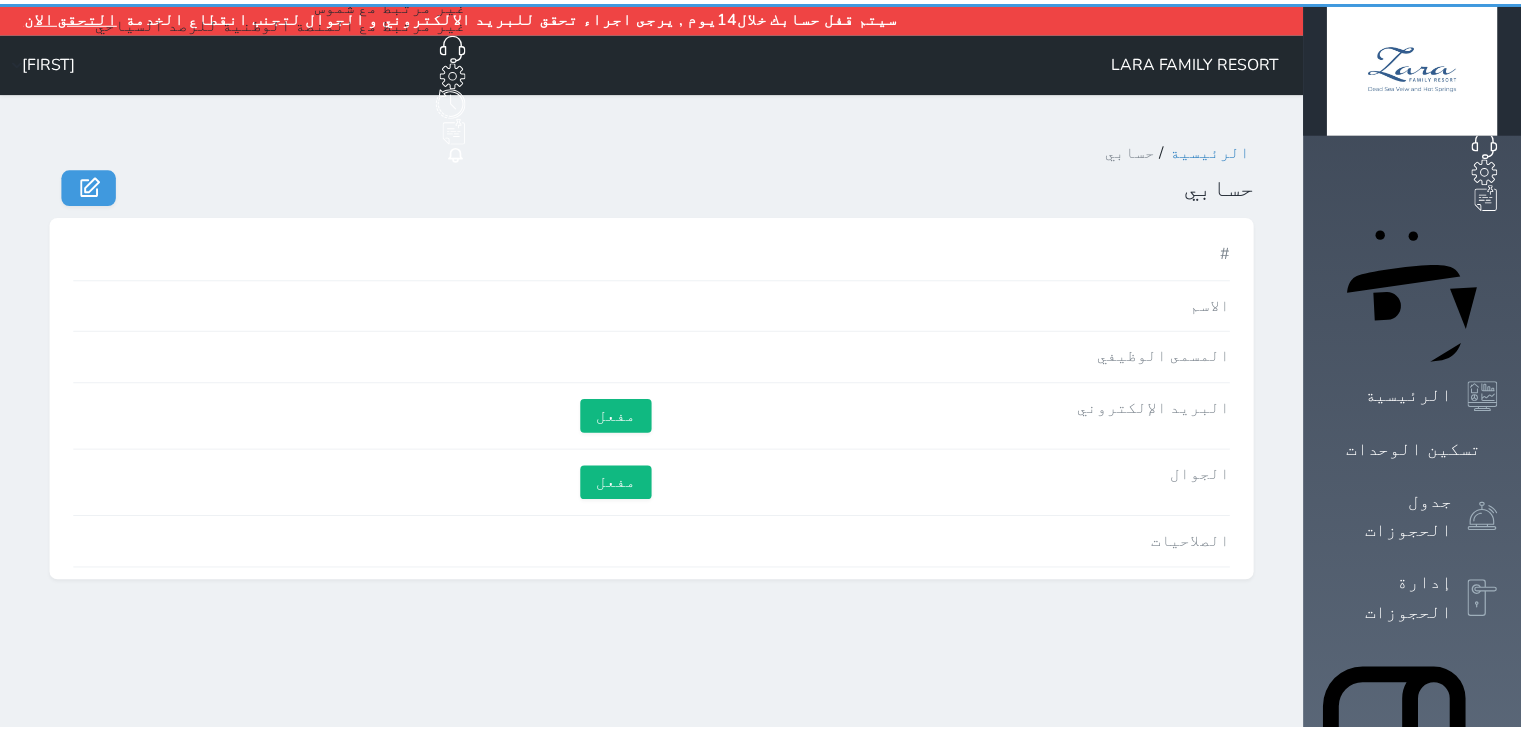 scroll, scrollTop: 0, scrollLeft: 0, axis: both 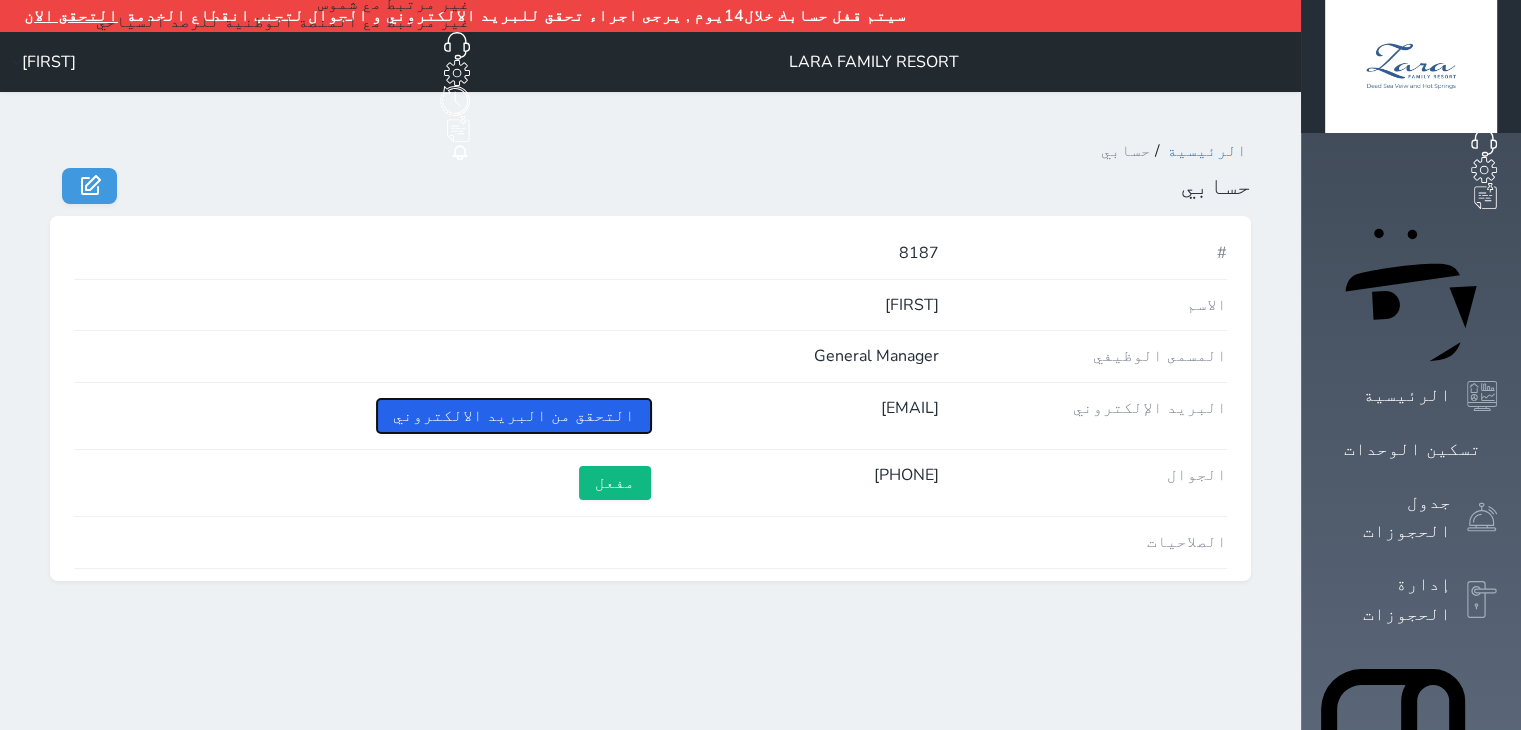 click on "التحقق من البريد الالكتروني" at bounding box center [514, 416] 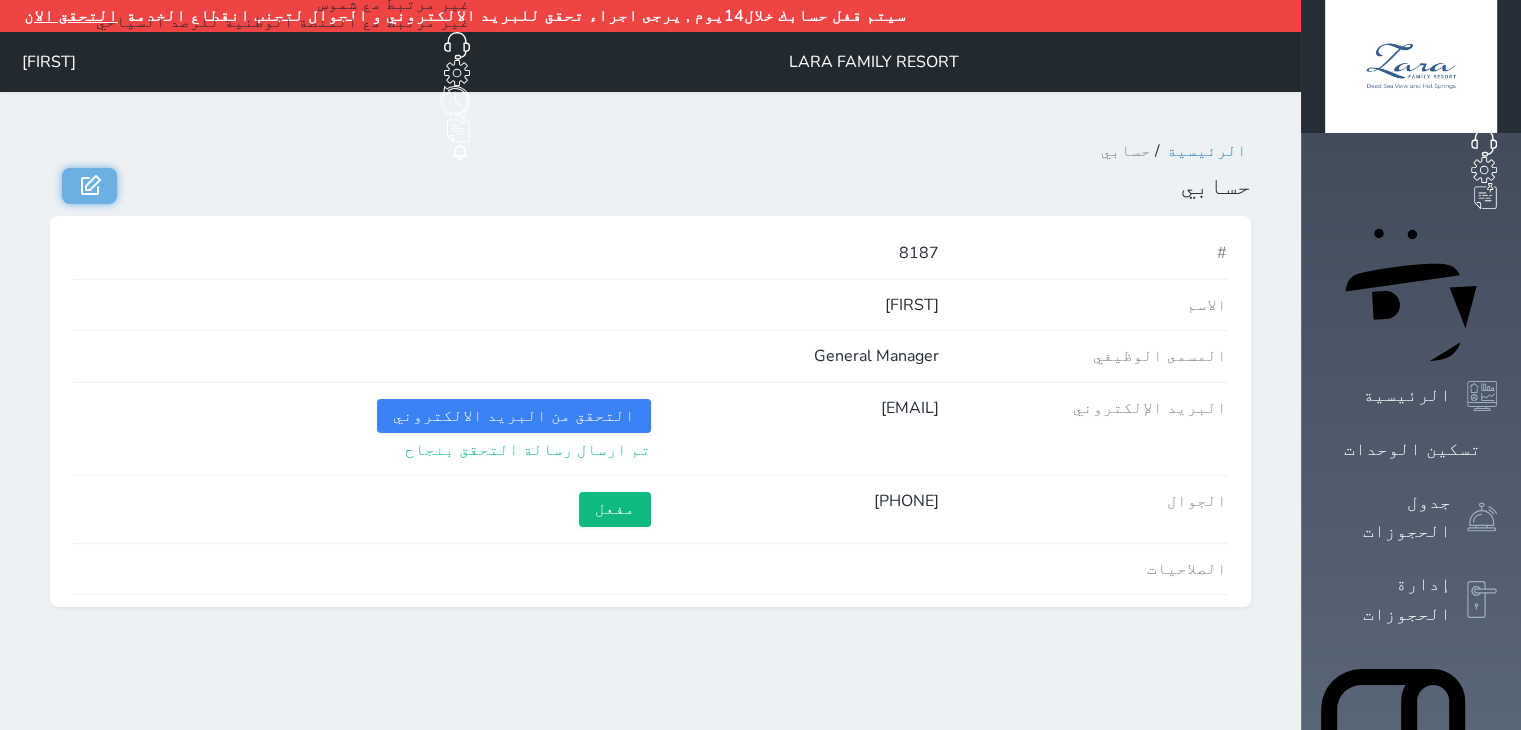 click at bounding box center [89, 186] 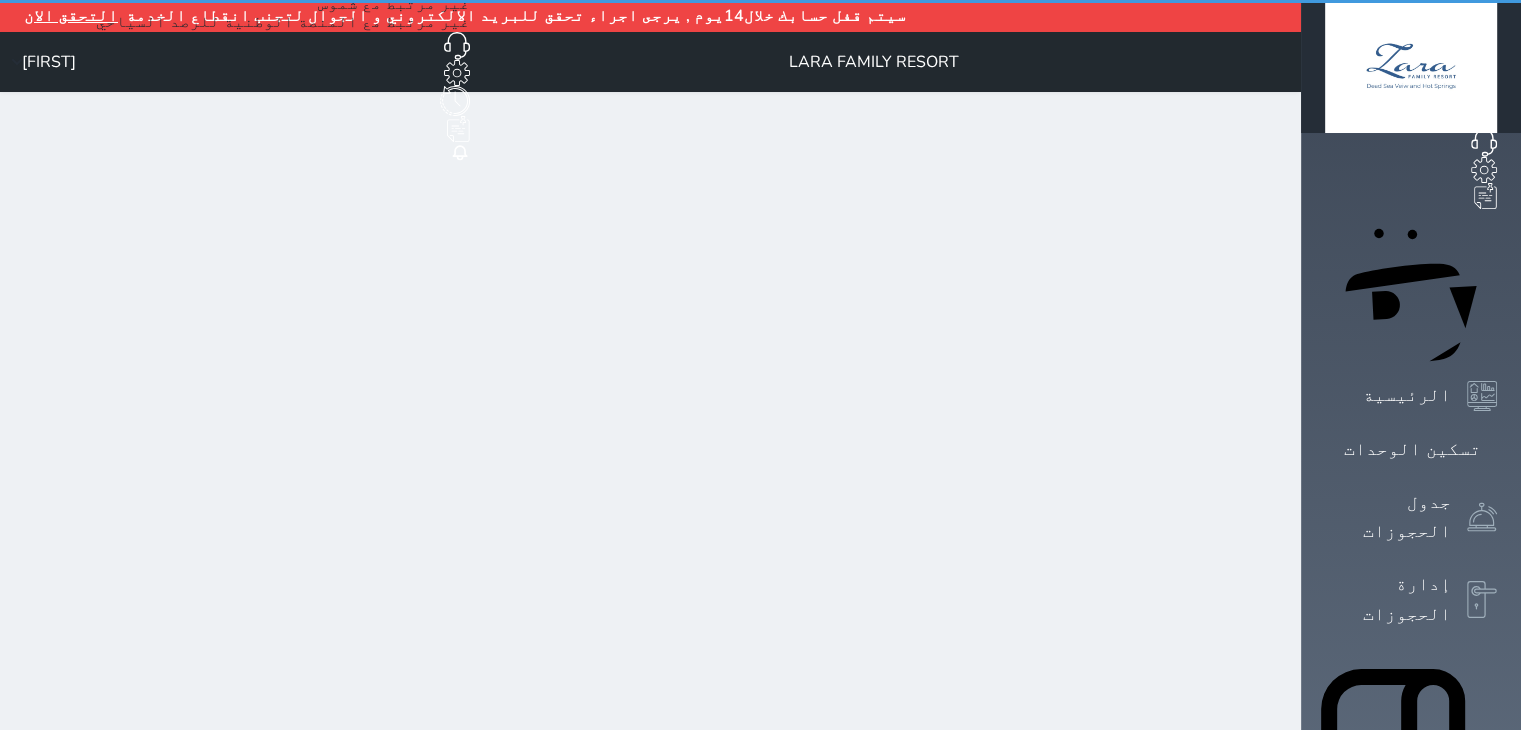 select 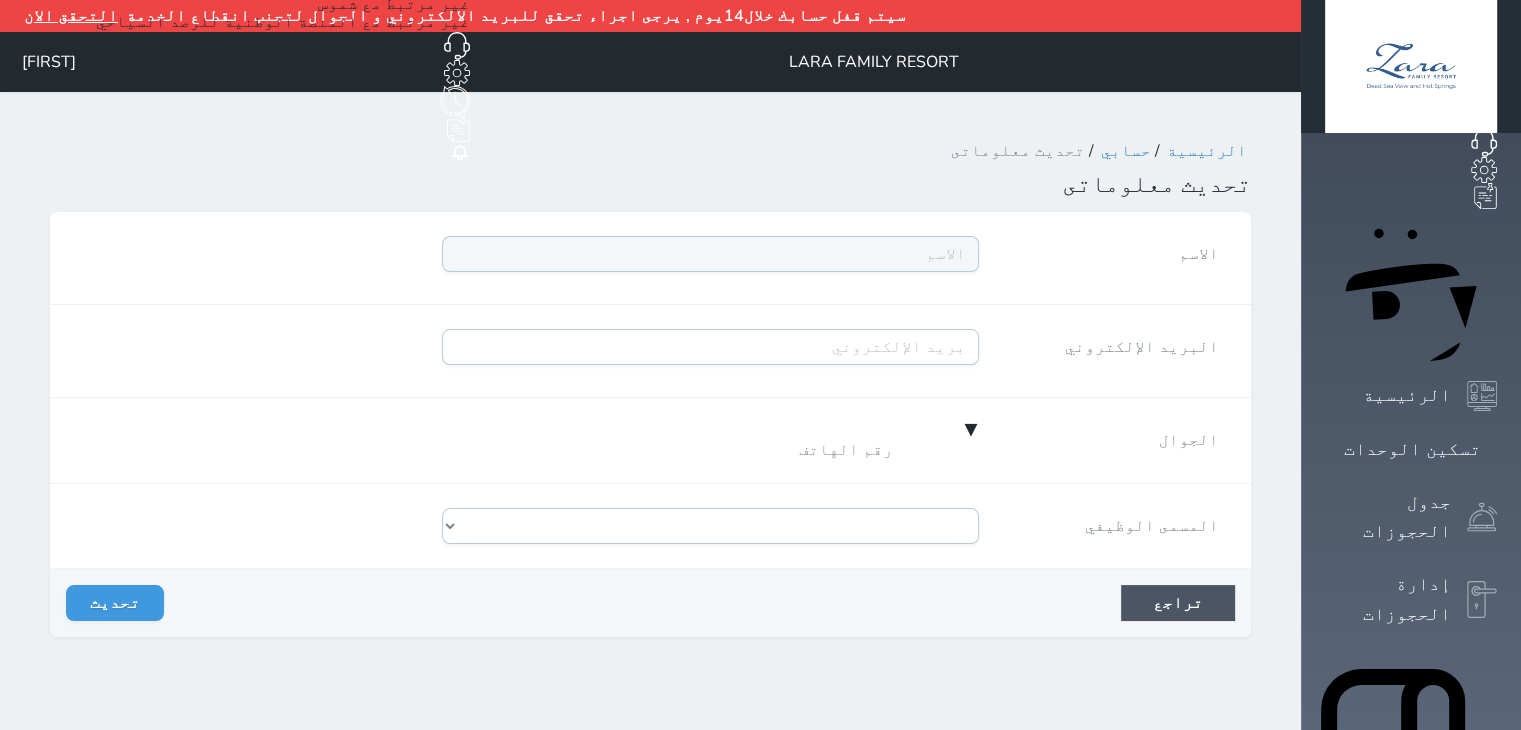 type on "[FIRST]" 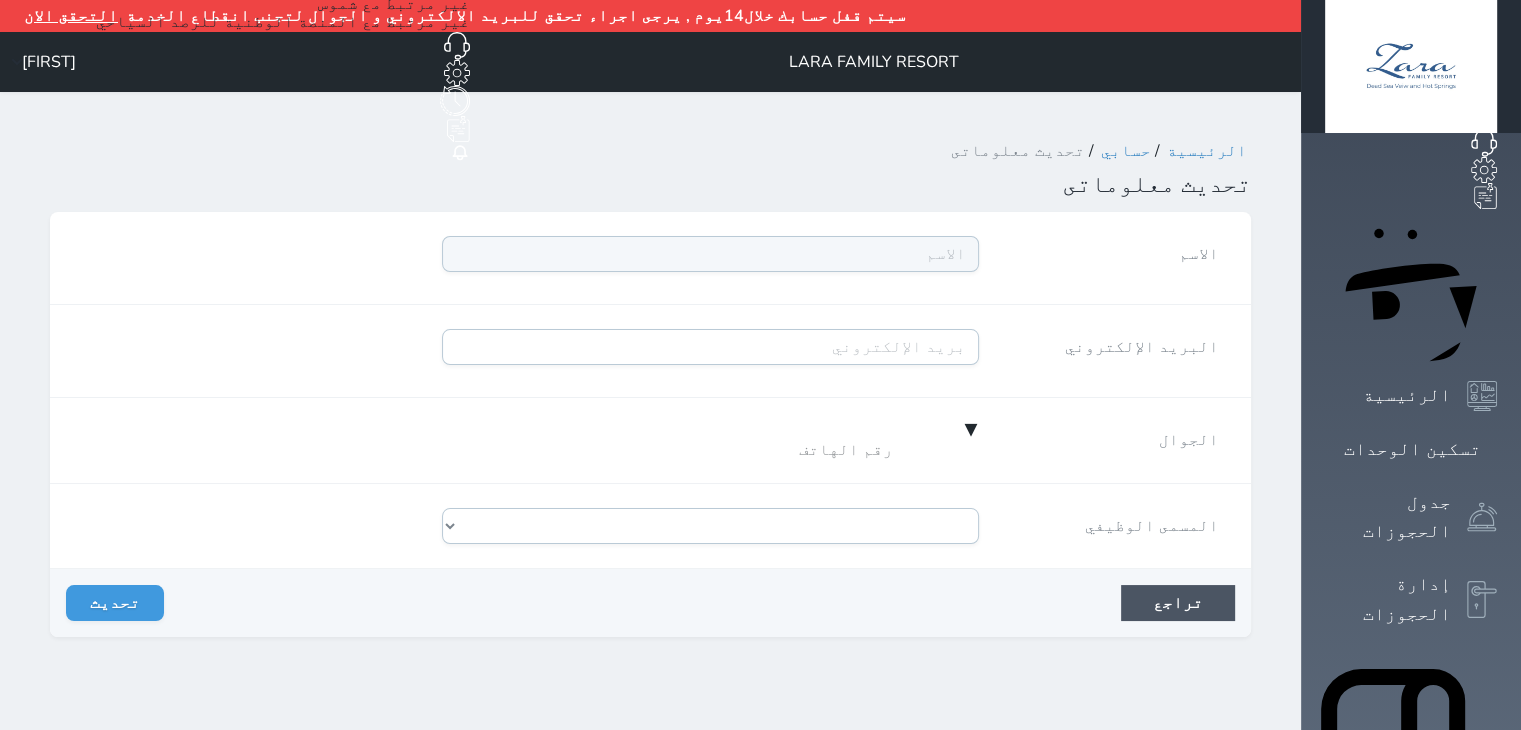 type on "Khaleel.shhadeh@bostan.com" 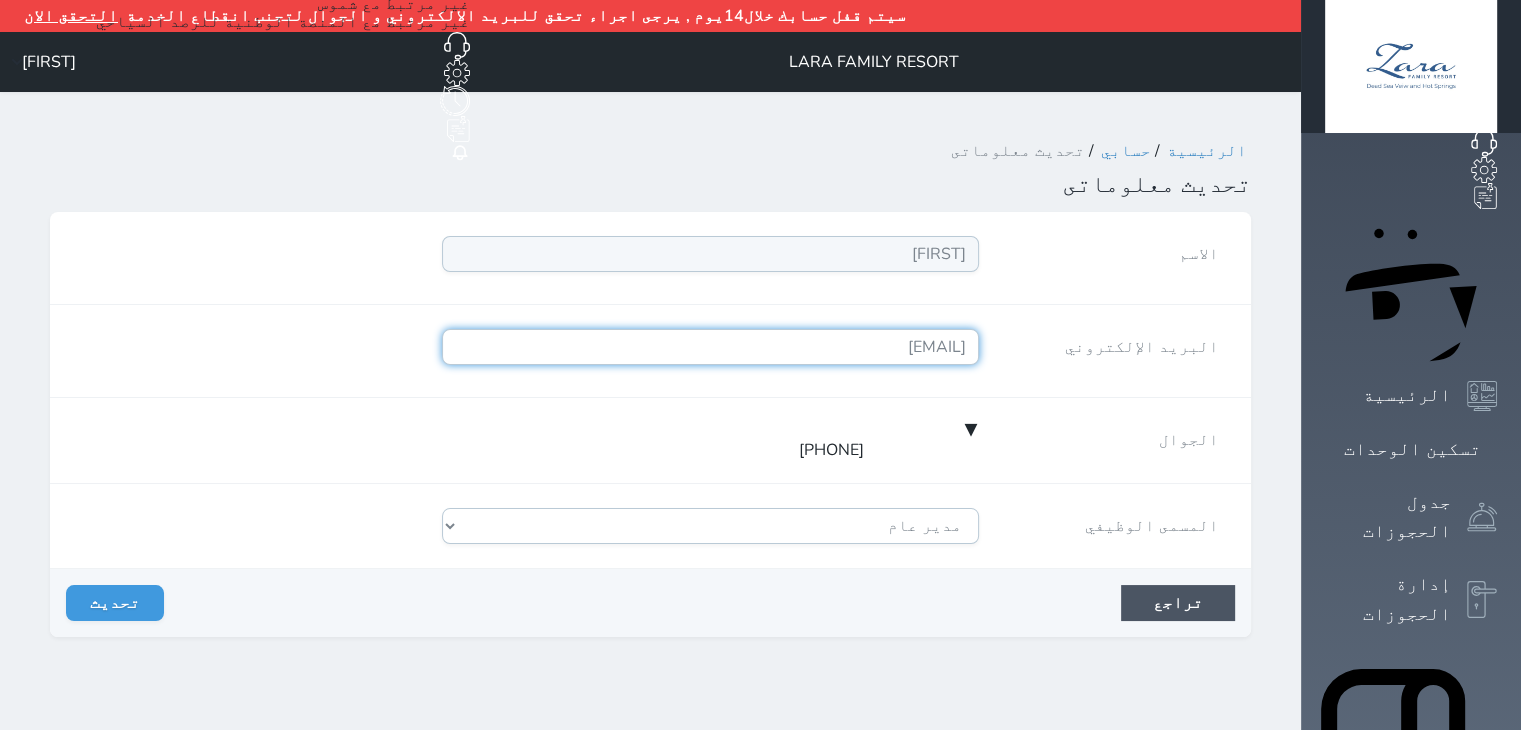 click on "Khaleel.shhadeh@bostan.com" at bounding box center (710, 347) 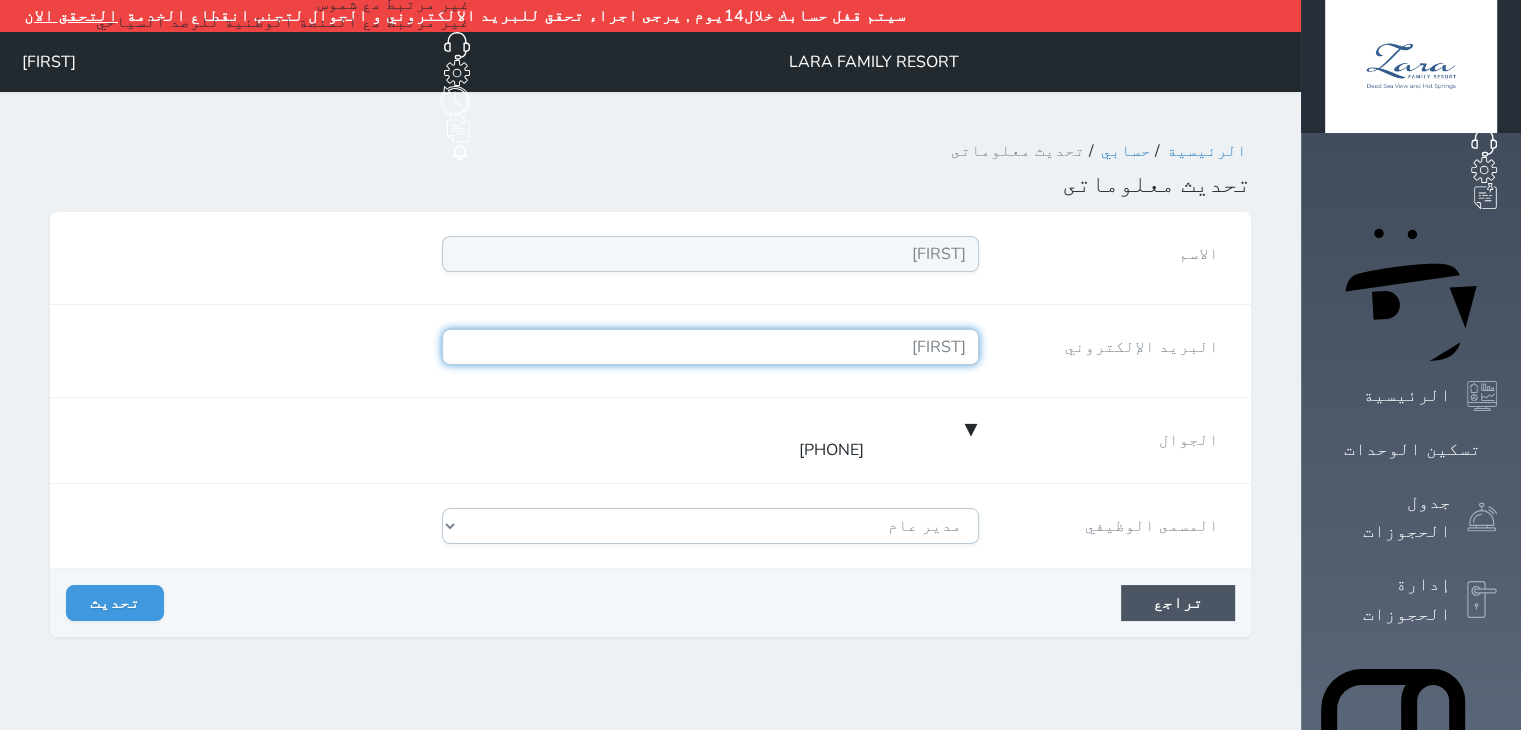 type on "K" 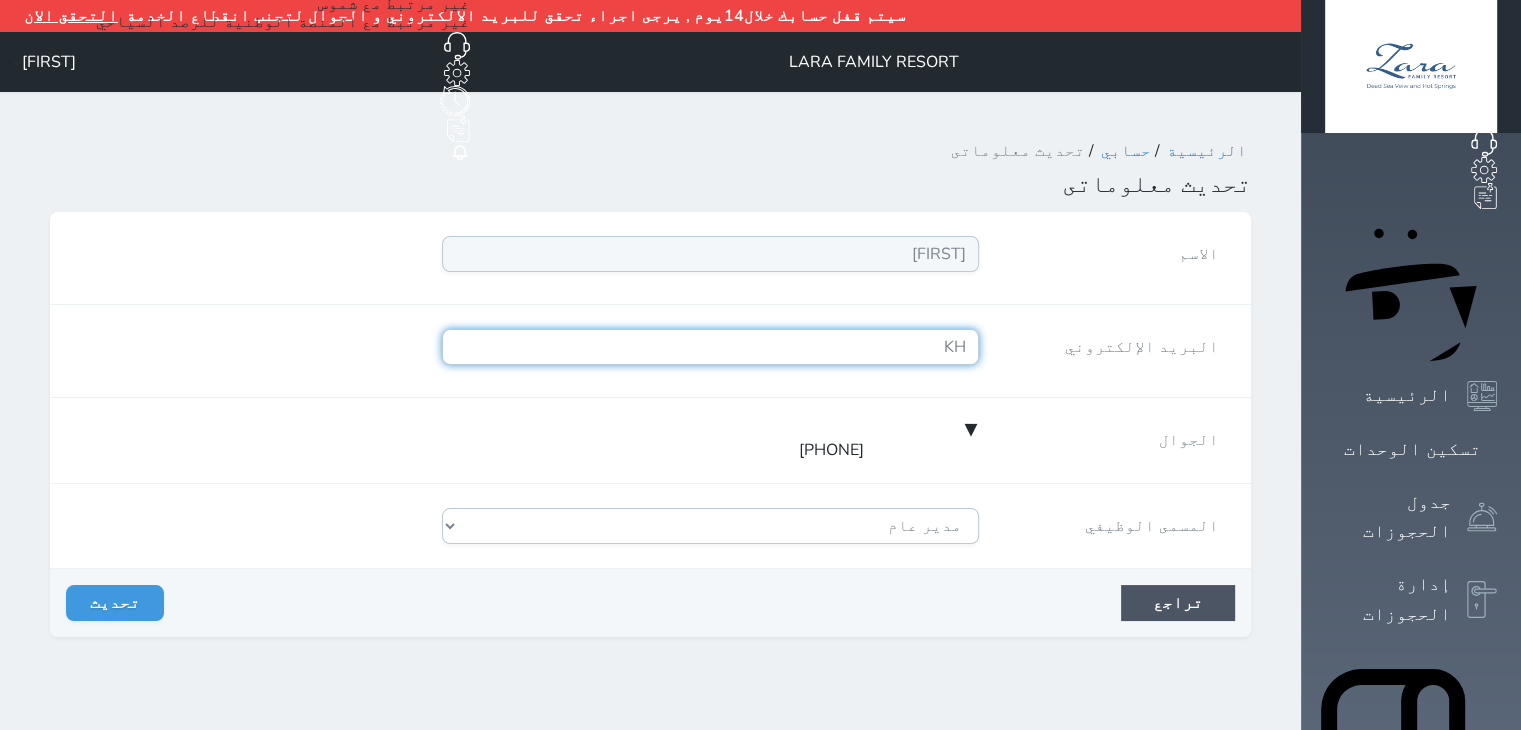 type on "K" 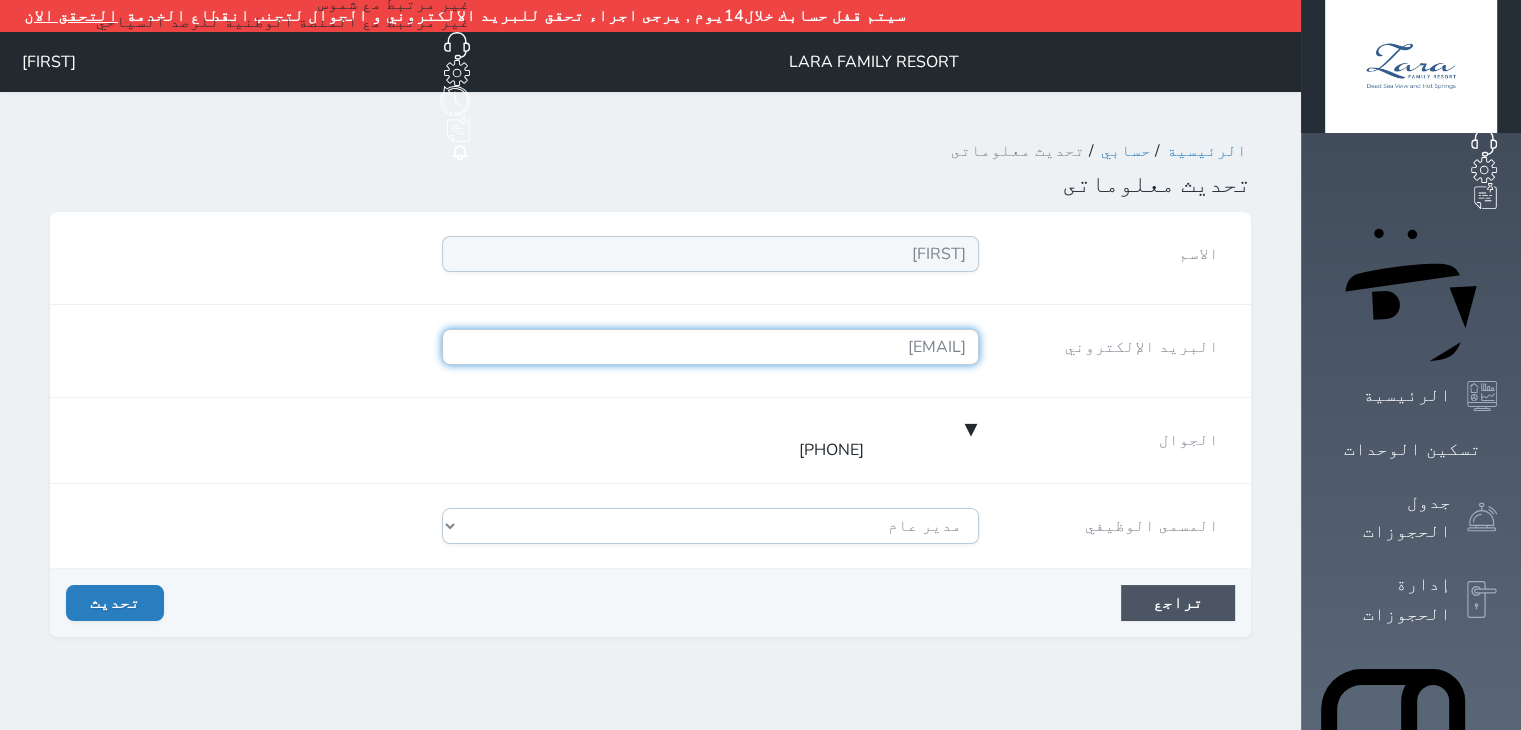type on "[EMAIL]" 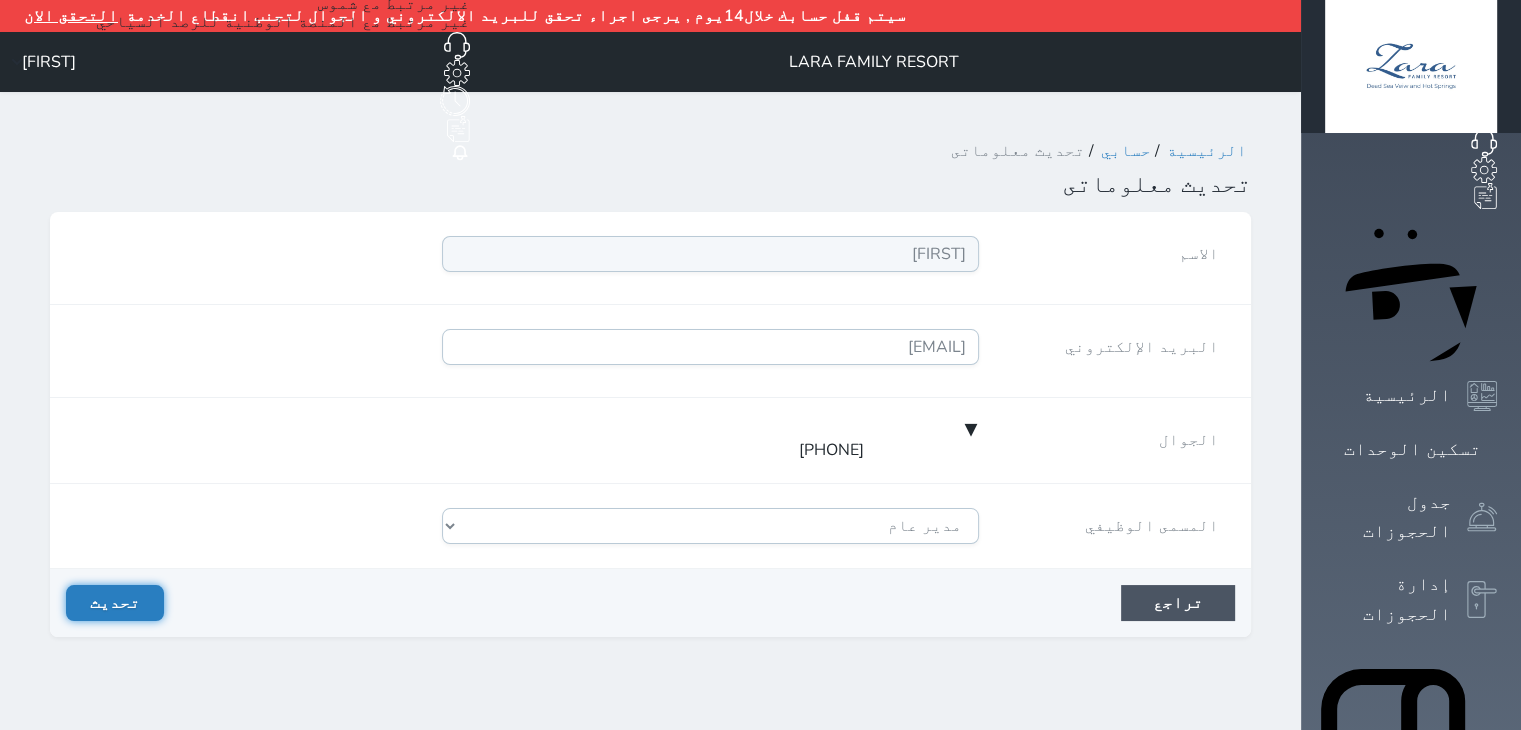 click on "تحديث" at bounding box center (115, 603) 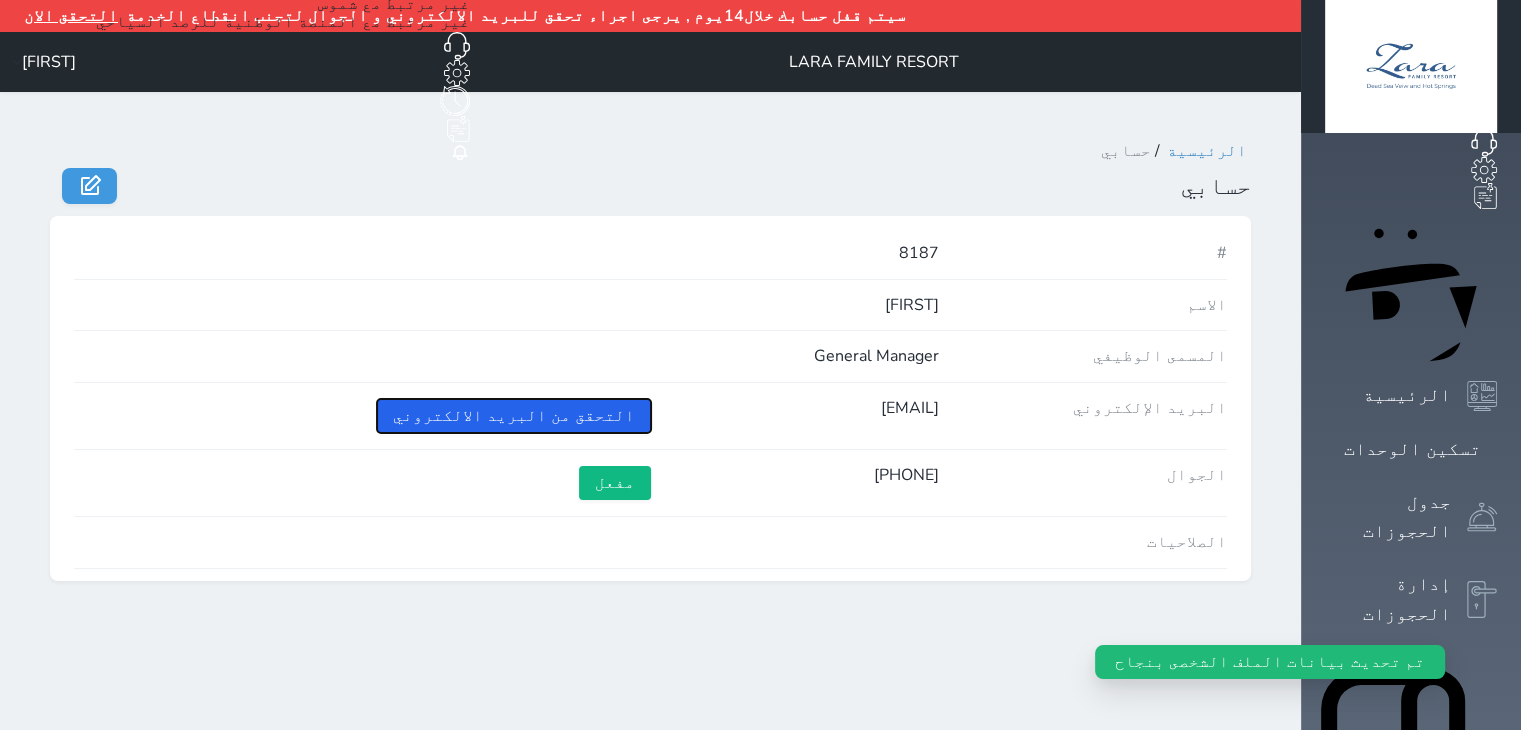 click on "التحقق من البريد الالكتروني" at bounding box center [514, 416] 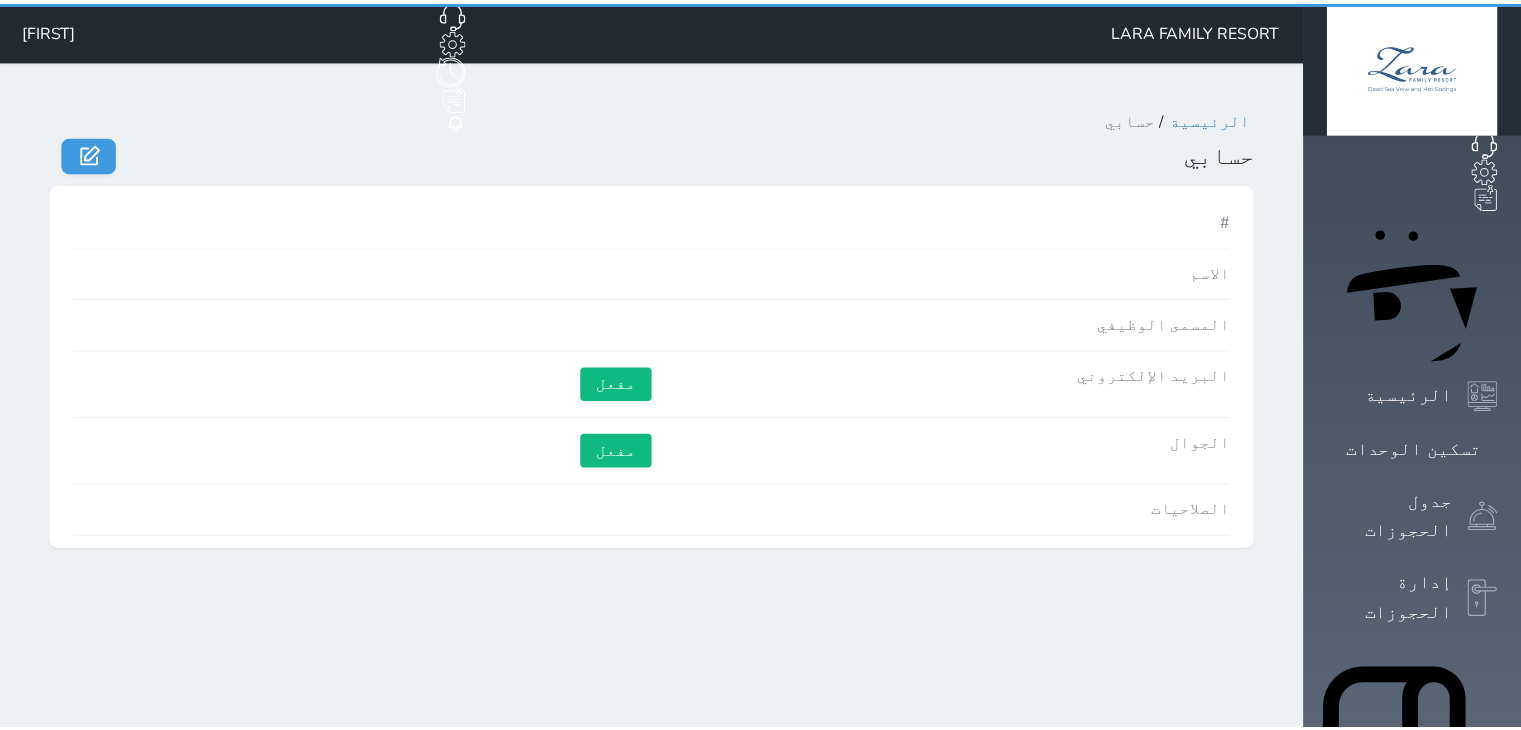 scroll, scrollTop: 0, scrollLeft: 0, axis: both 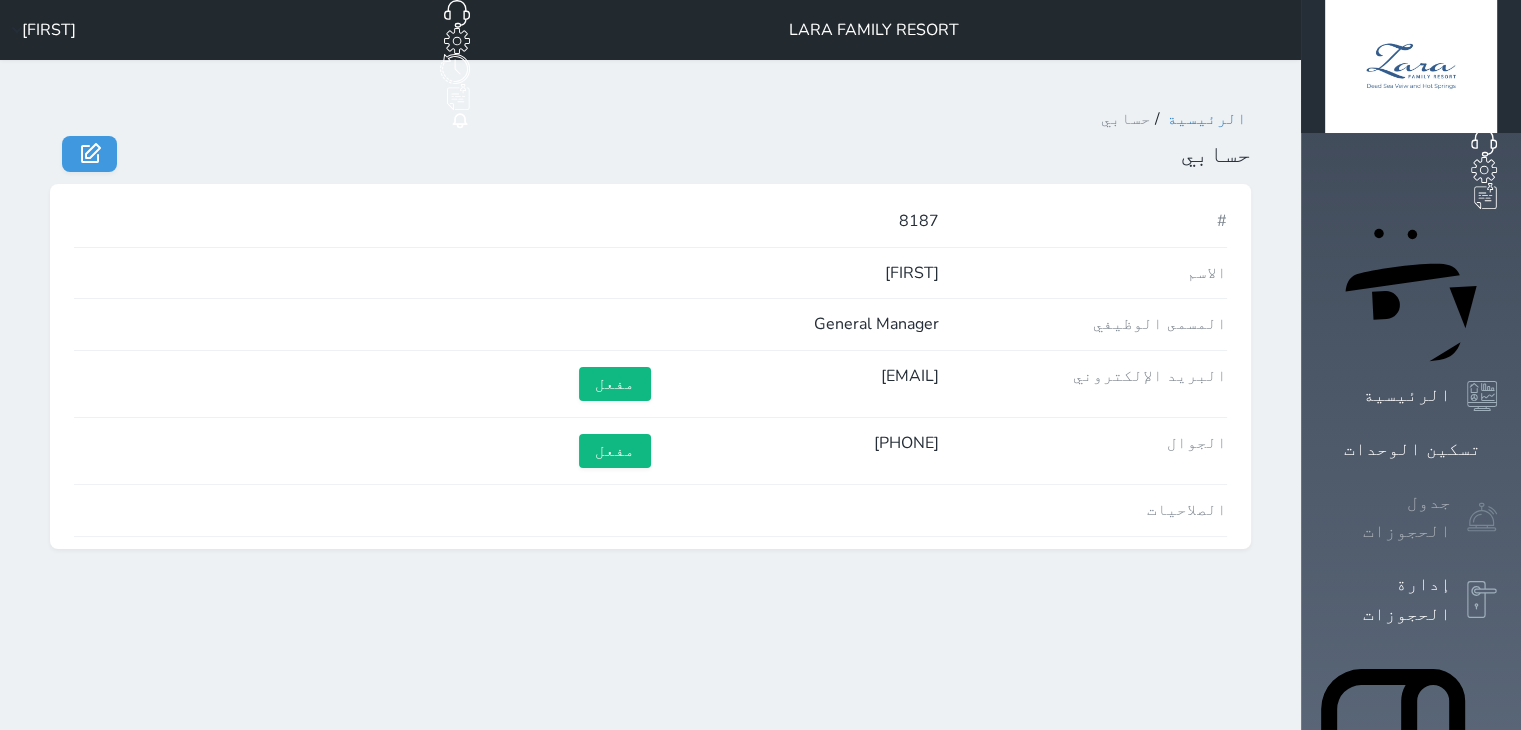 click 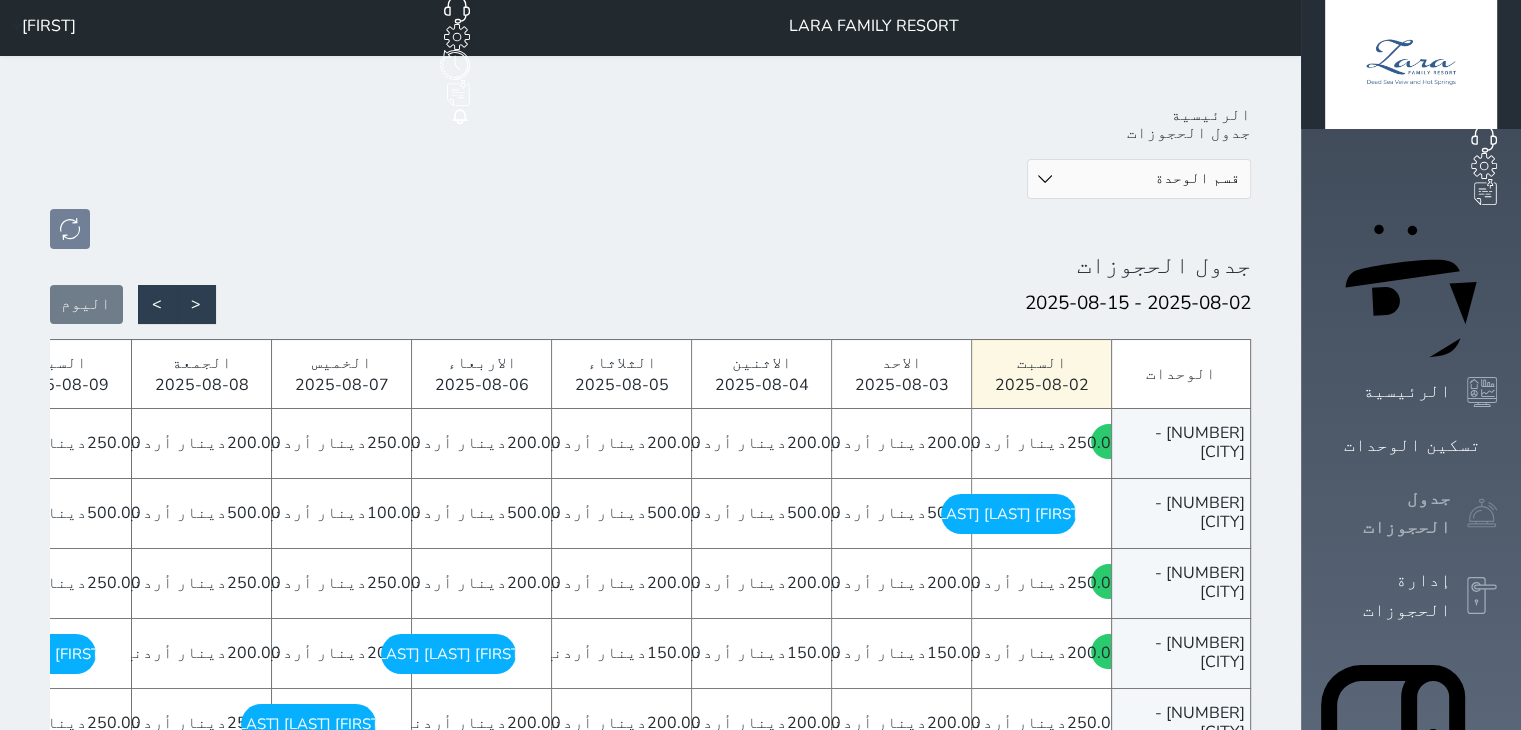 scroll, scrollTop: 0, scrollLeft: 0, axis: both 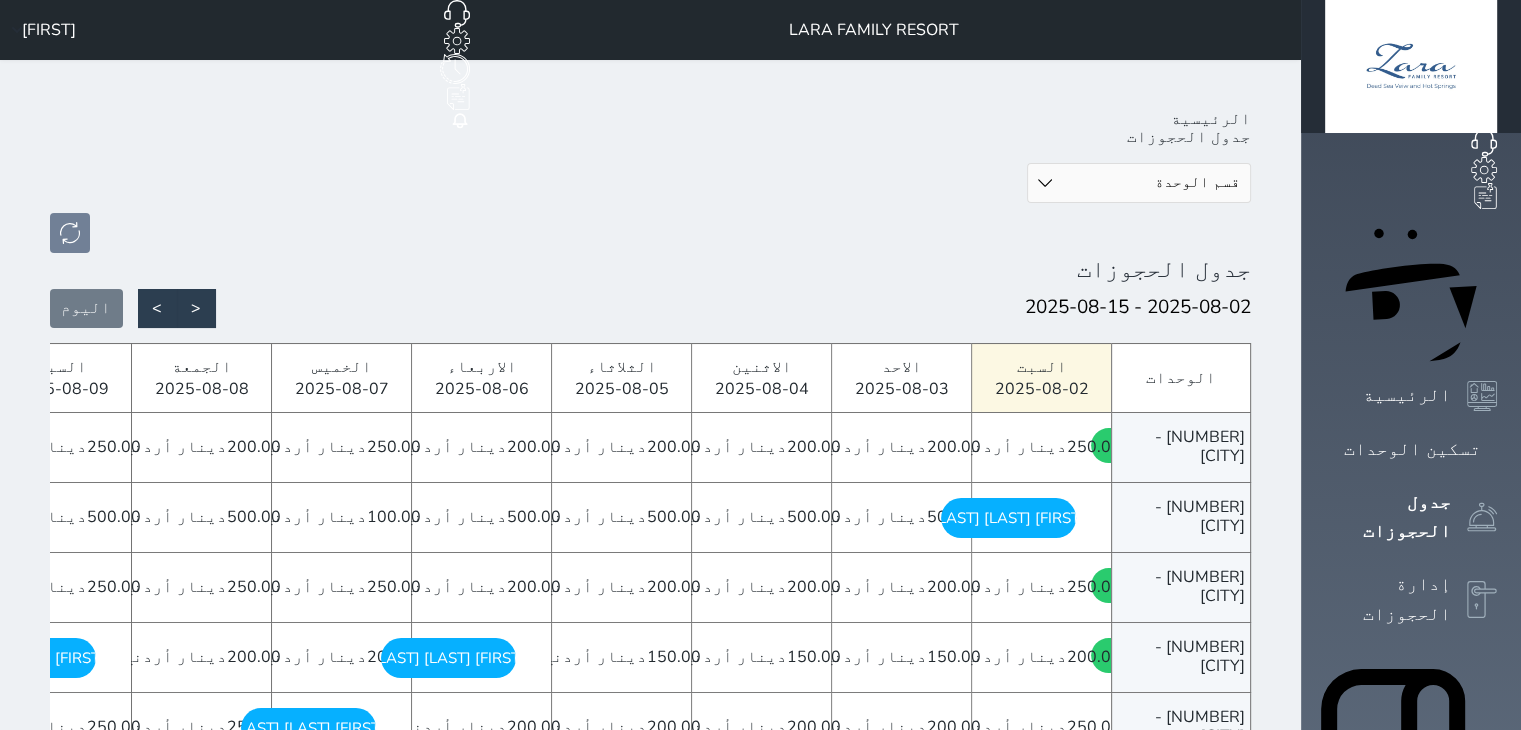 click 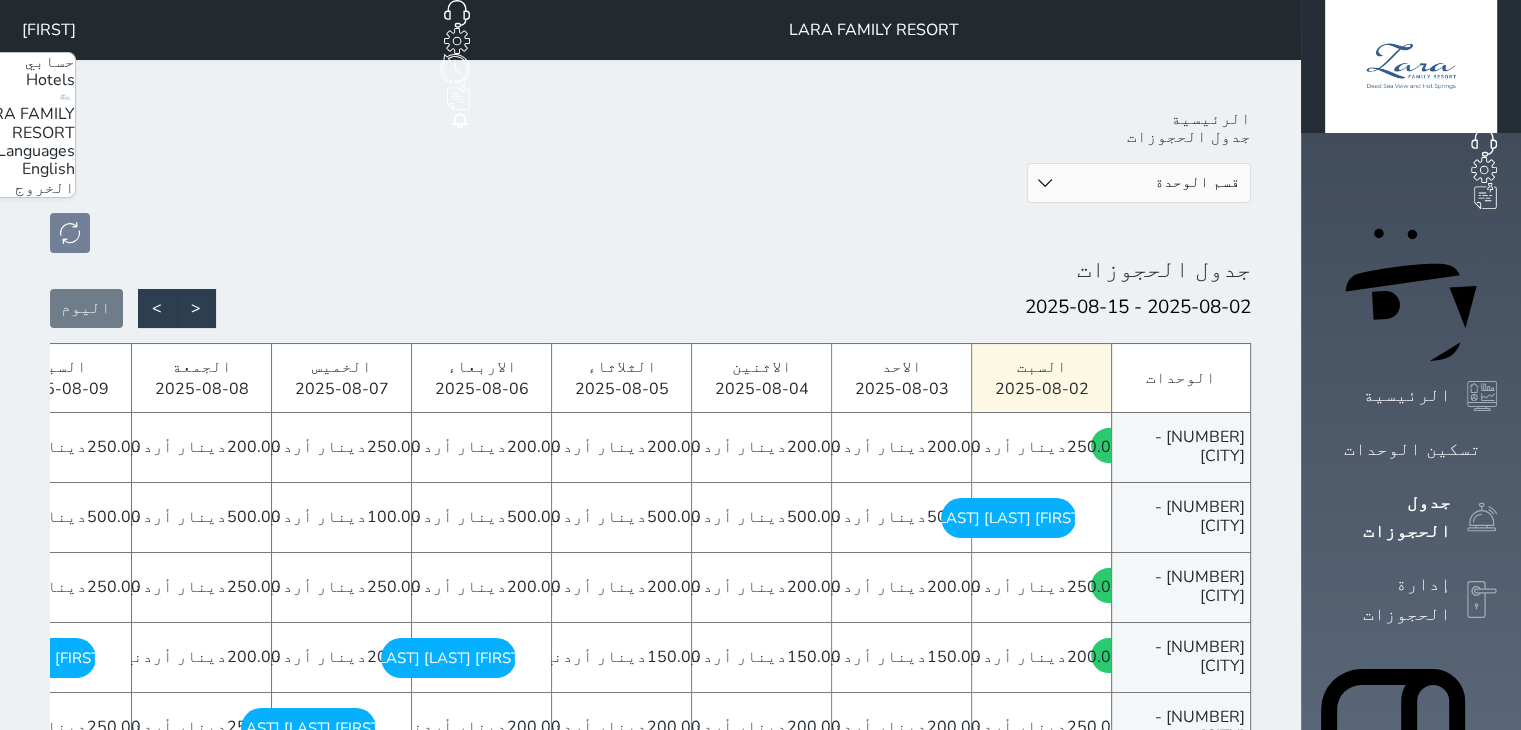 click on "حسابي" at bounding box center [50, 62] 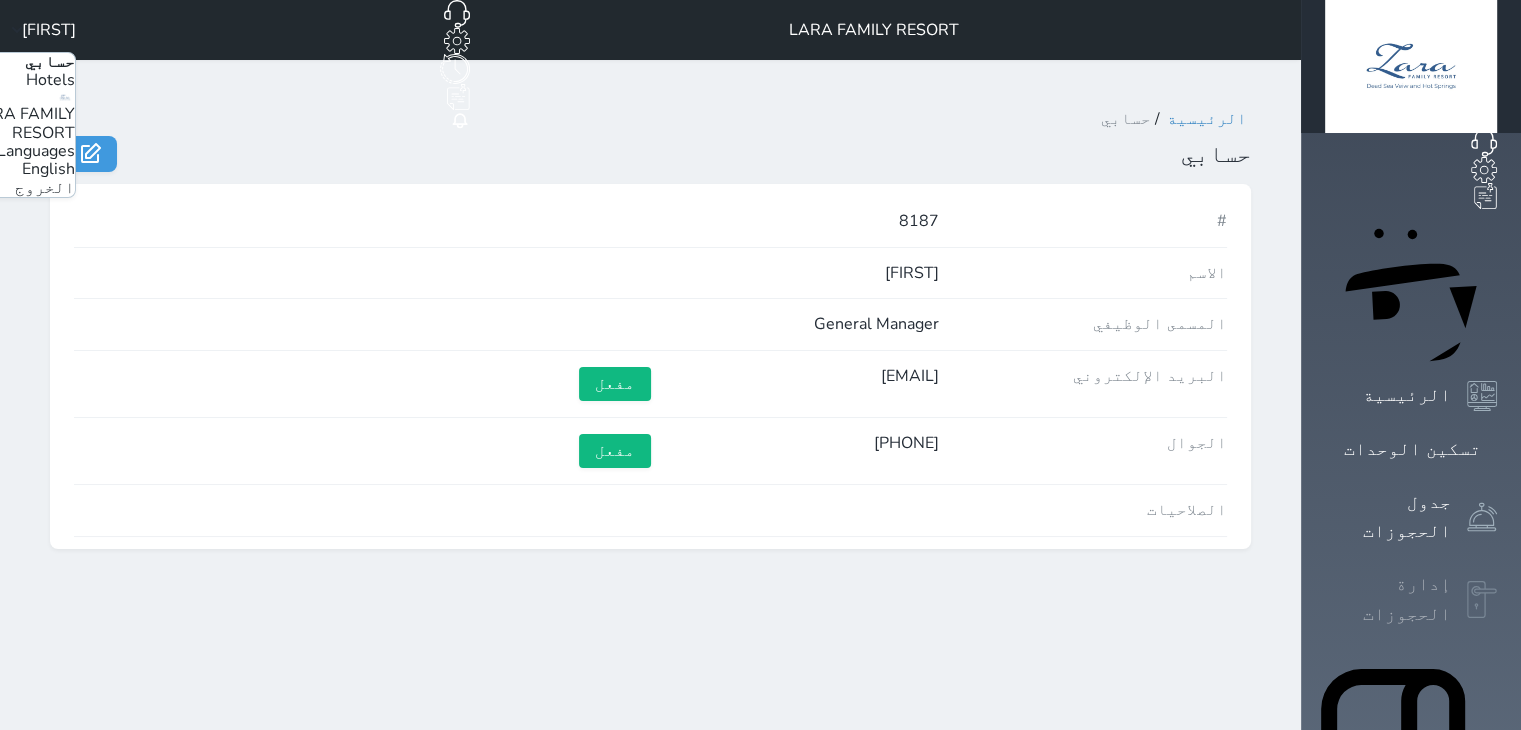 click at bounding box center (1482, 600) 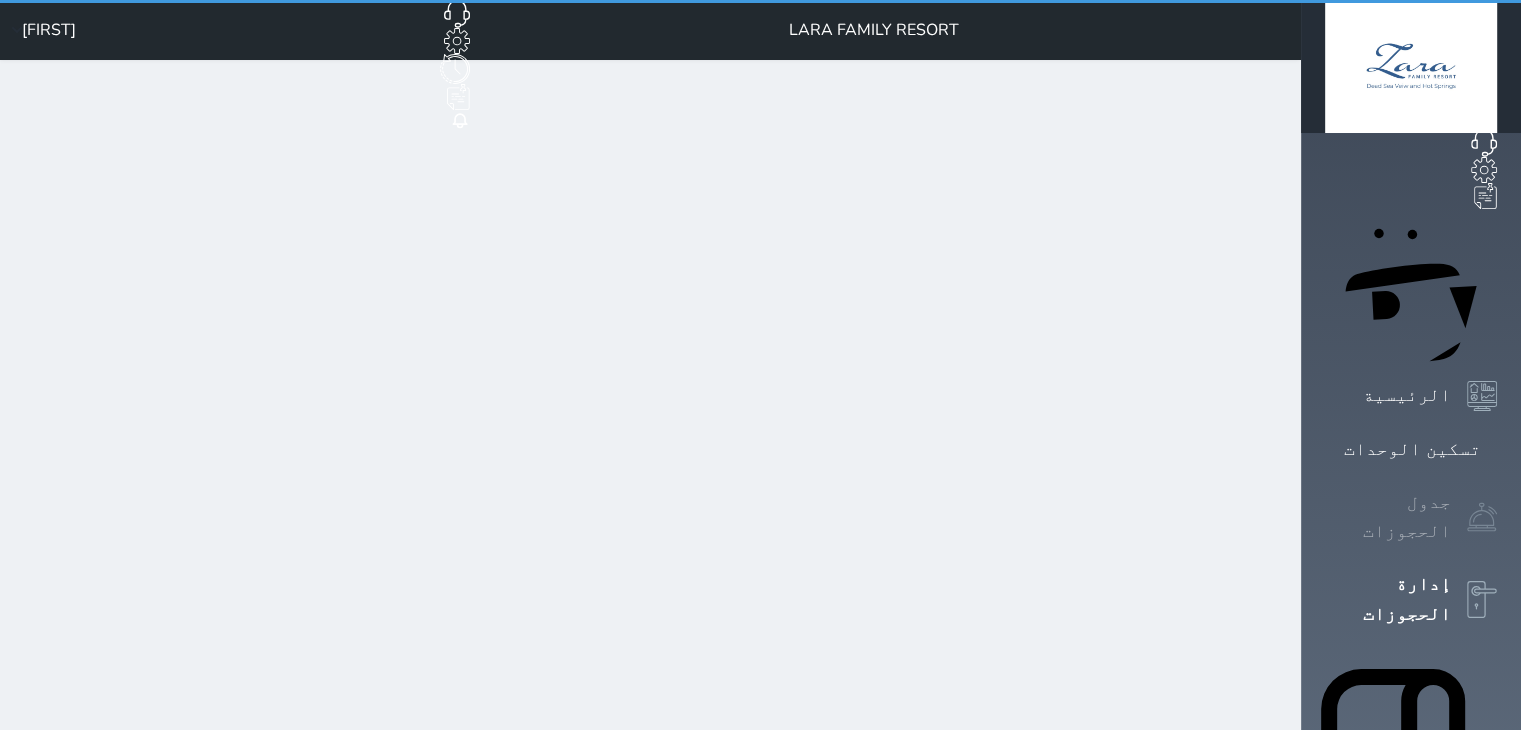 select on "open_all" 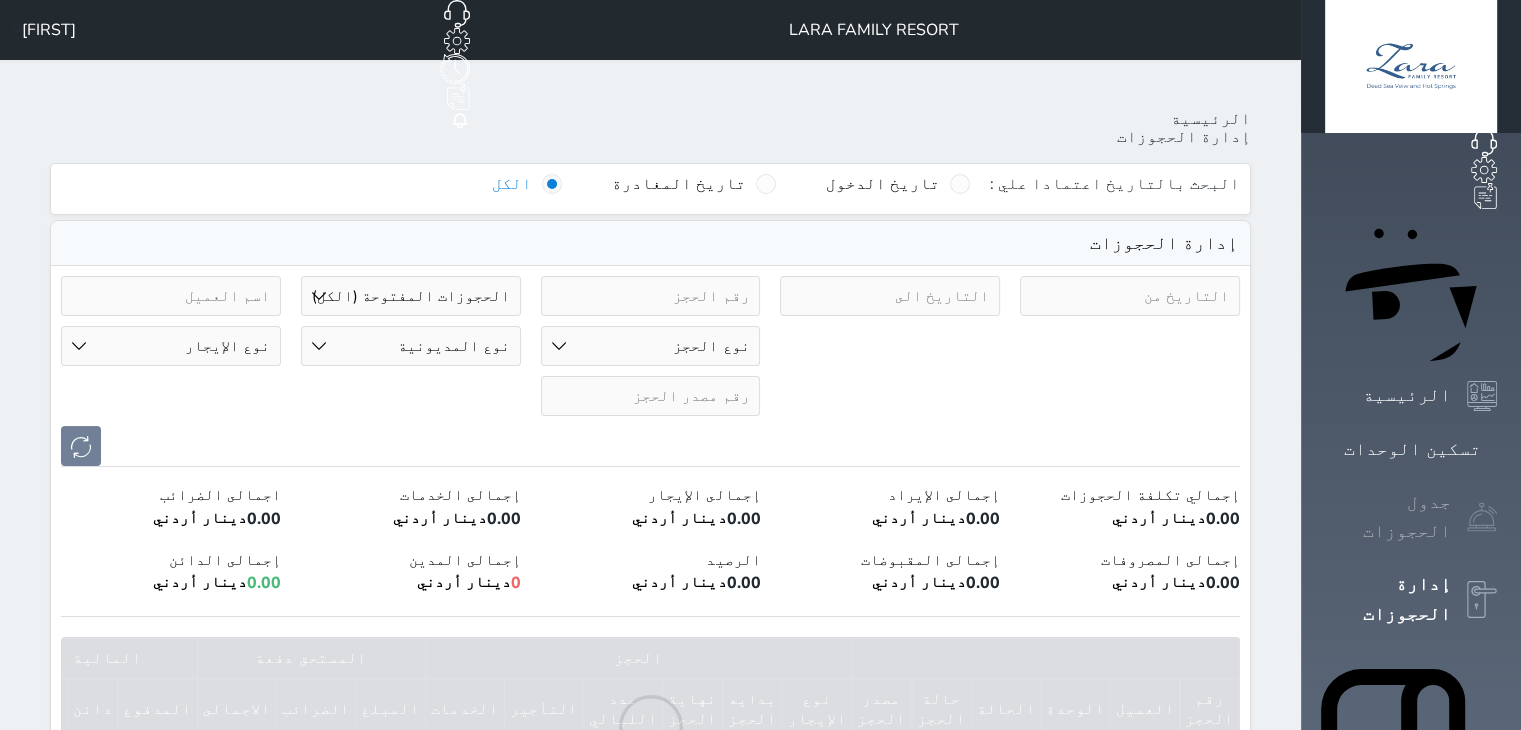 click 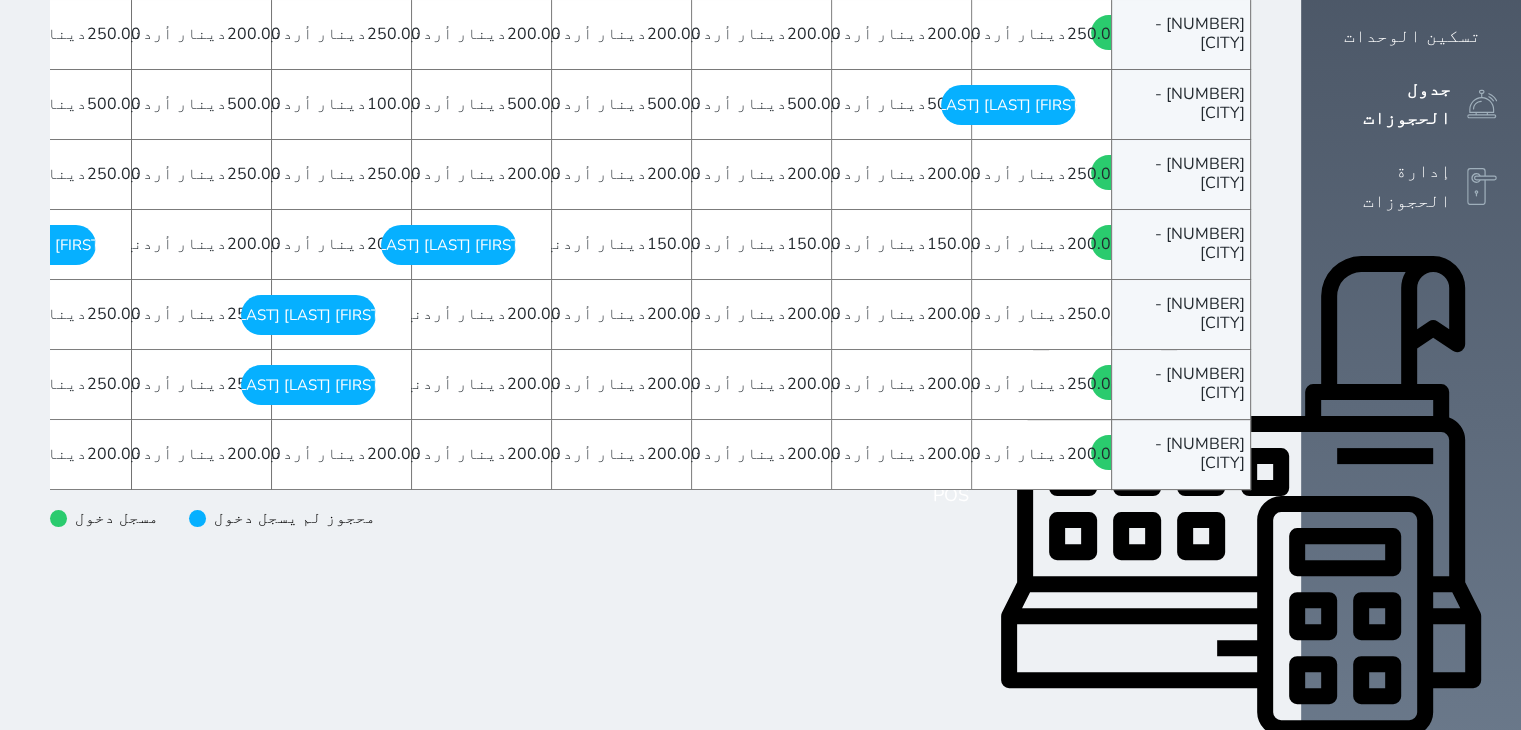 click 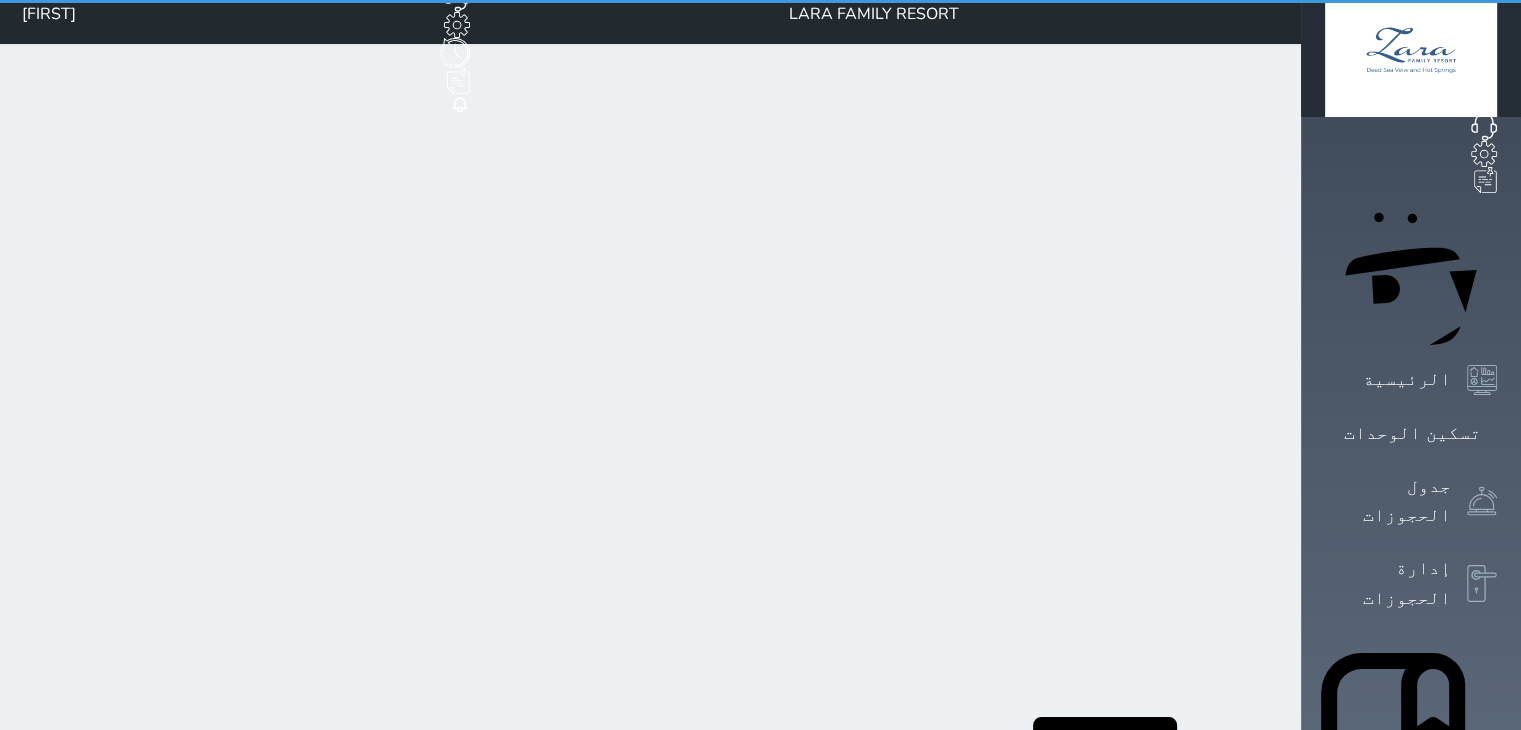 scroll, scrollTop: 0, scrollLeft: 0, axis: both 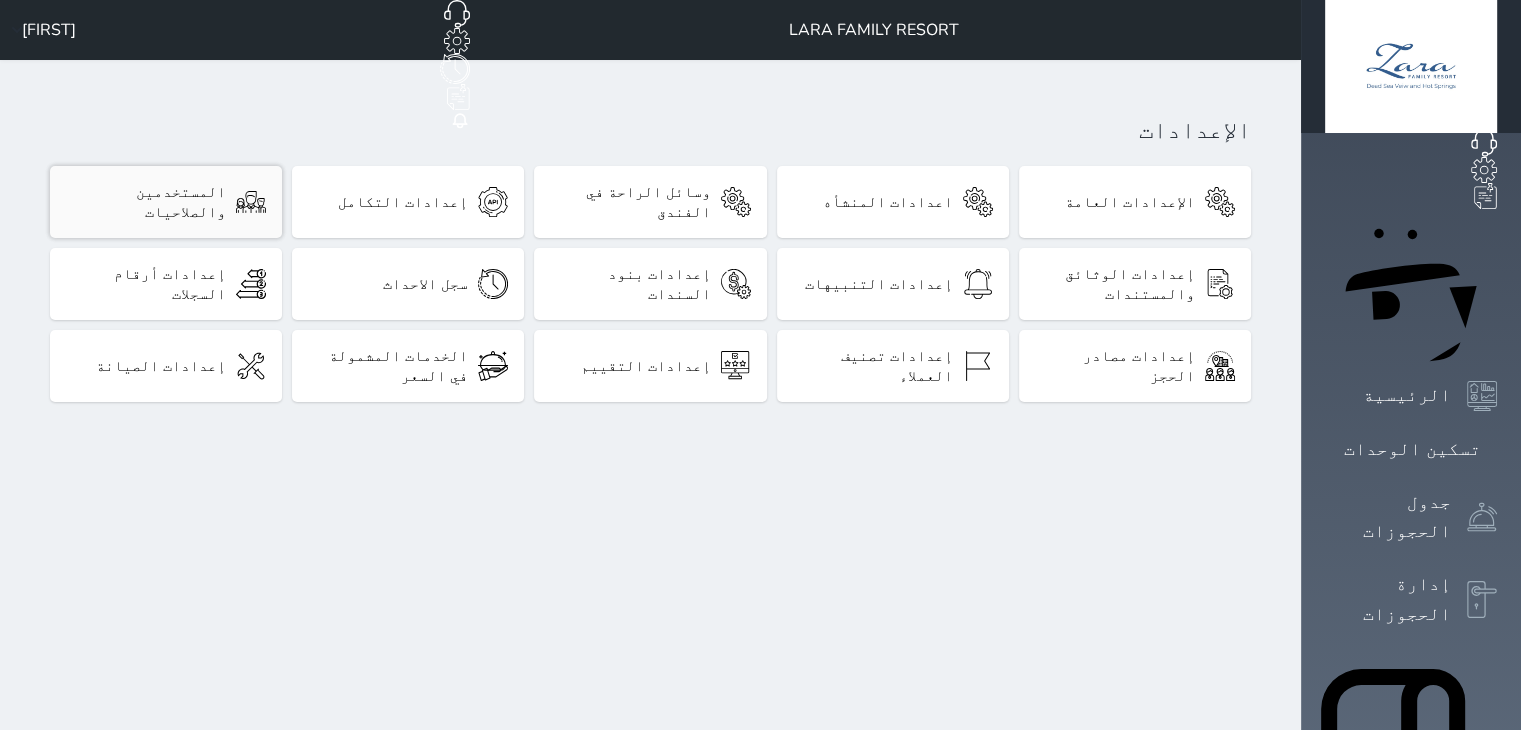 click on "المستخدمين والصلاحيات" at bounding box center [166, 202] 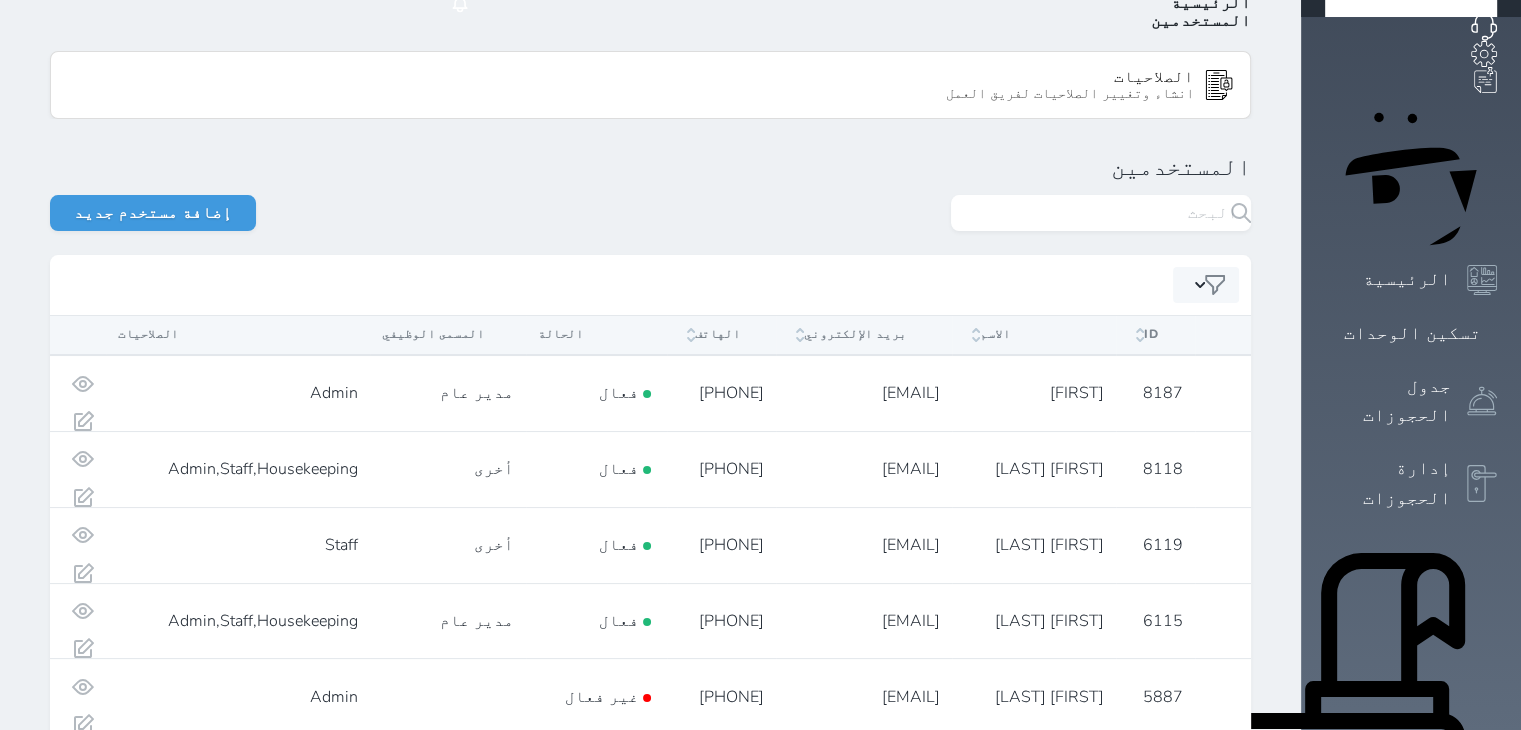 scroll, scrollTop: 120, scrollLeft: 0, axis: vertical 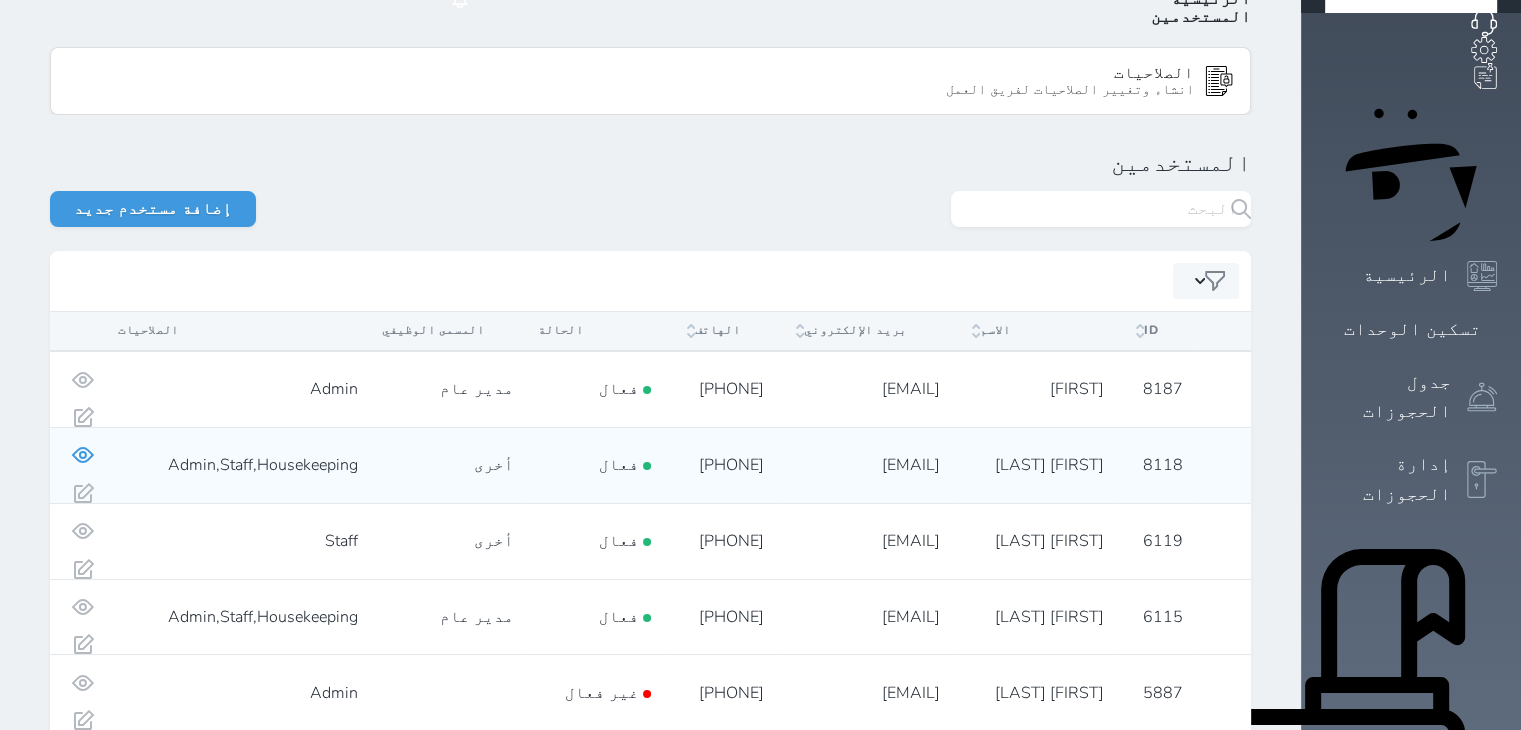 click 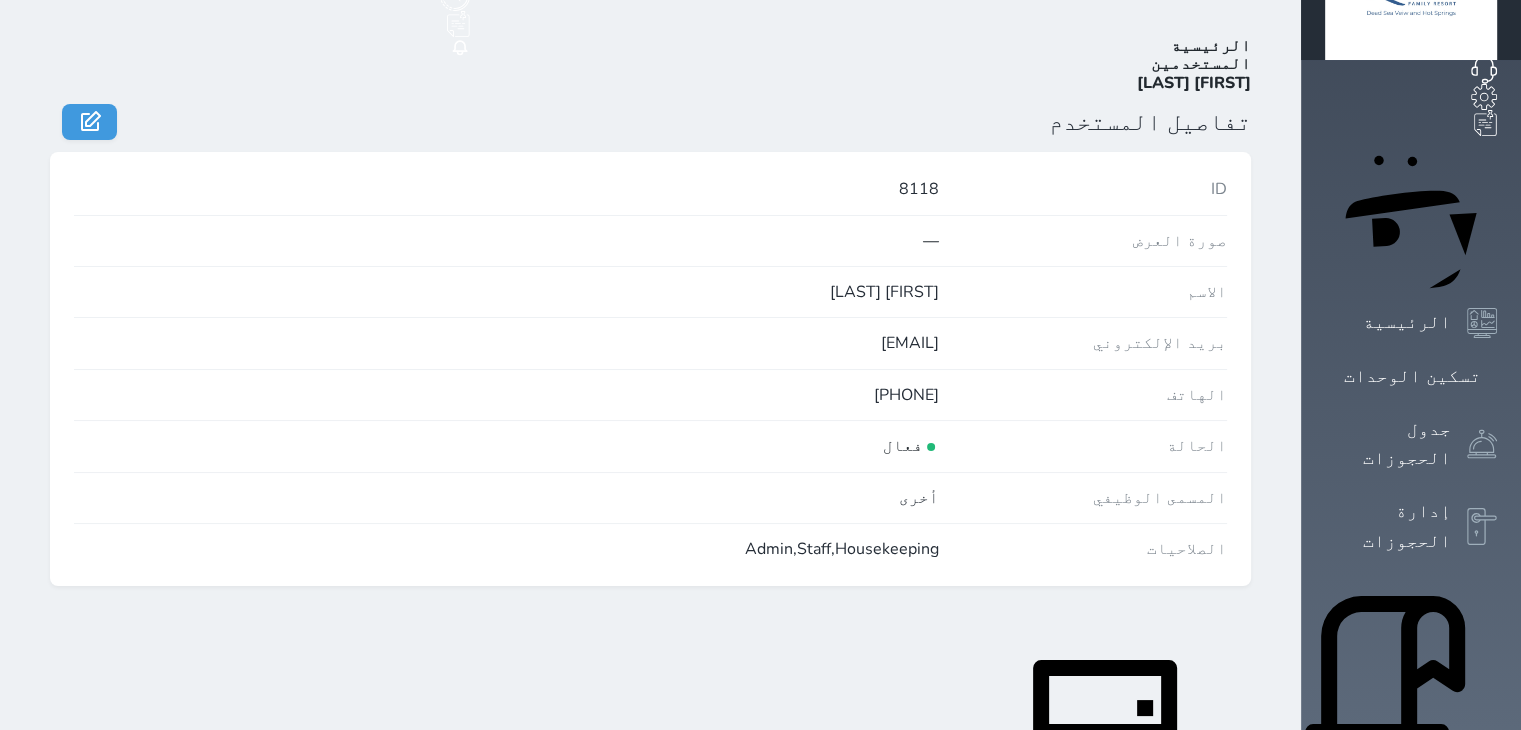 scroll, scrollTop: 68, scrollLeft: 0, axis: vertical 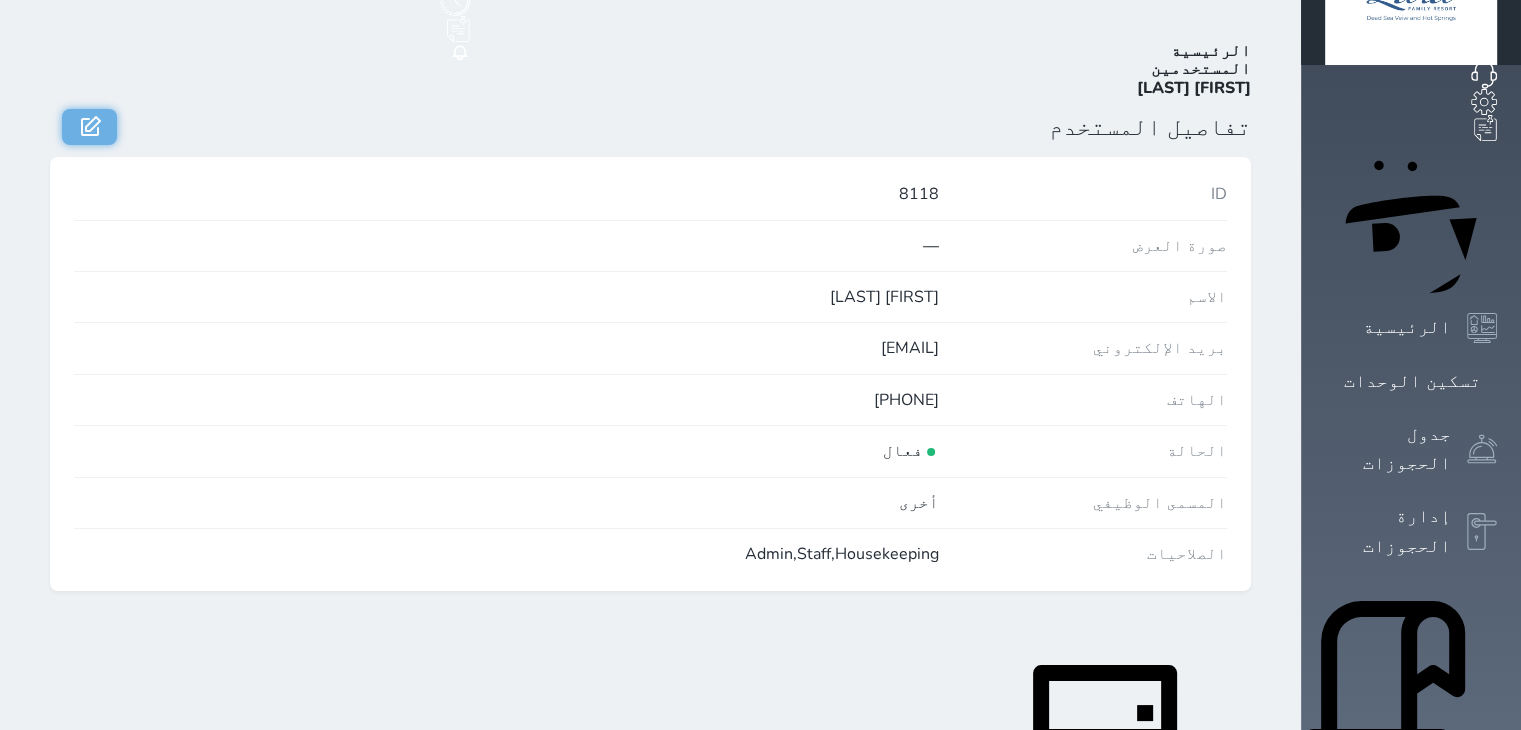click 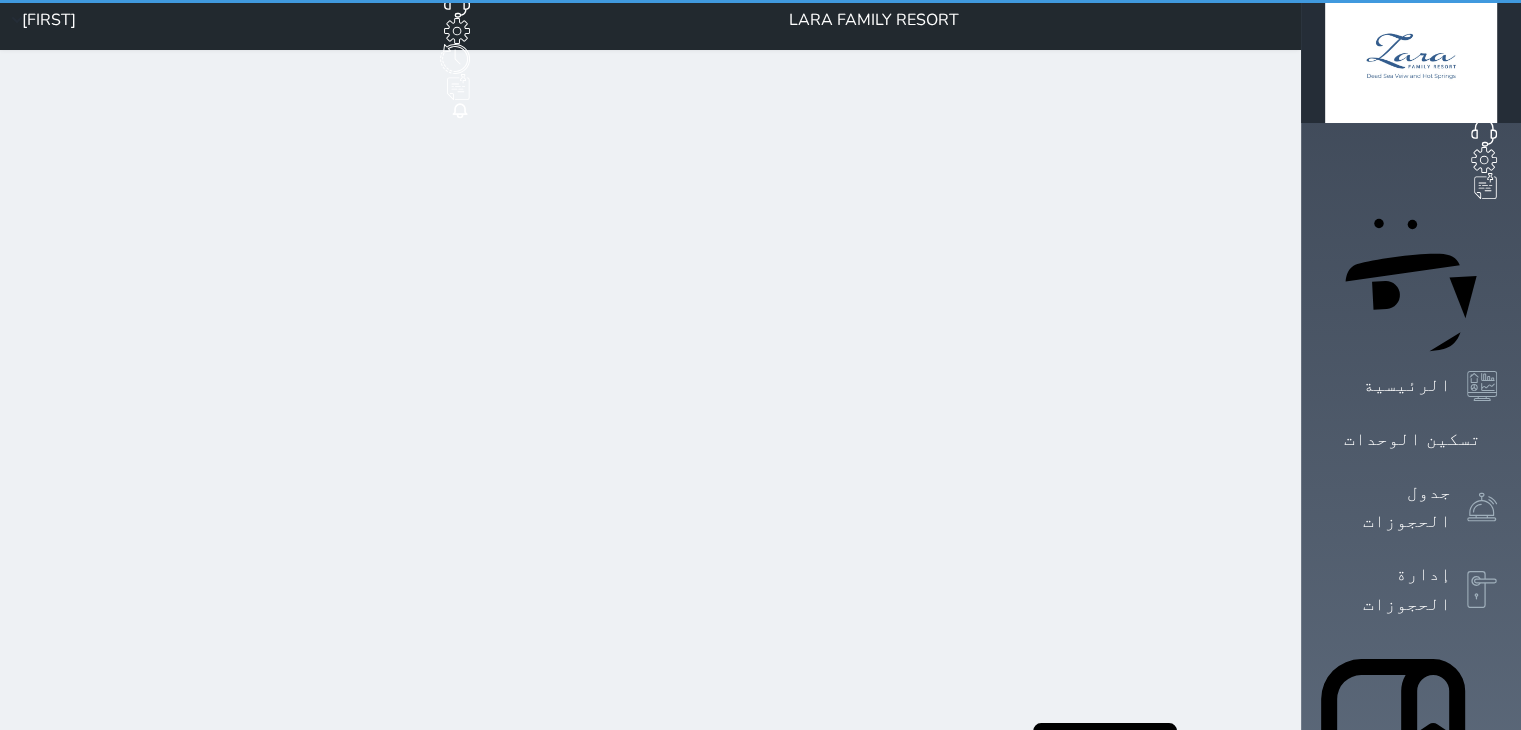 scroll, scrollTop: 0, scrollLeft: 0, axis: both 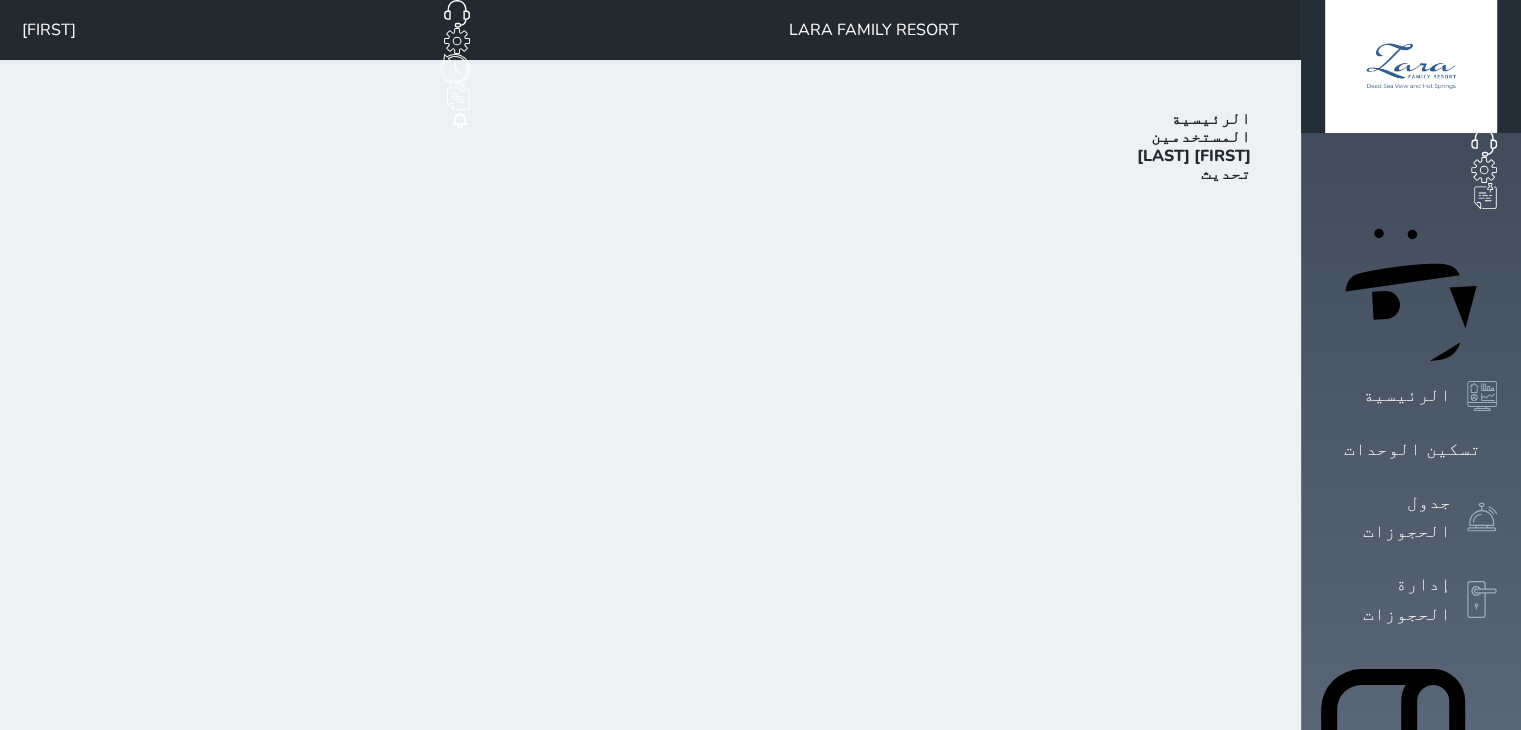 select on "Other" 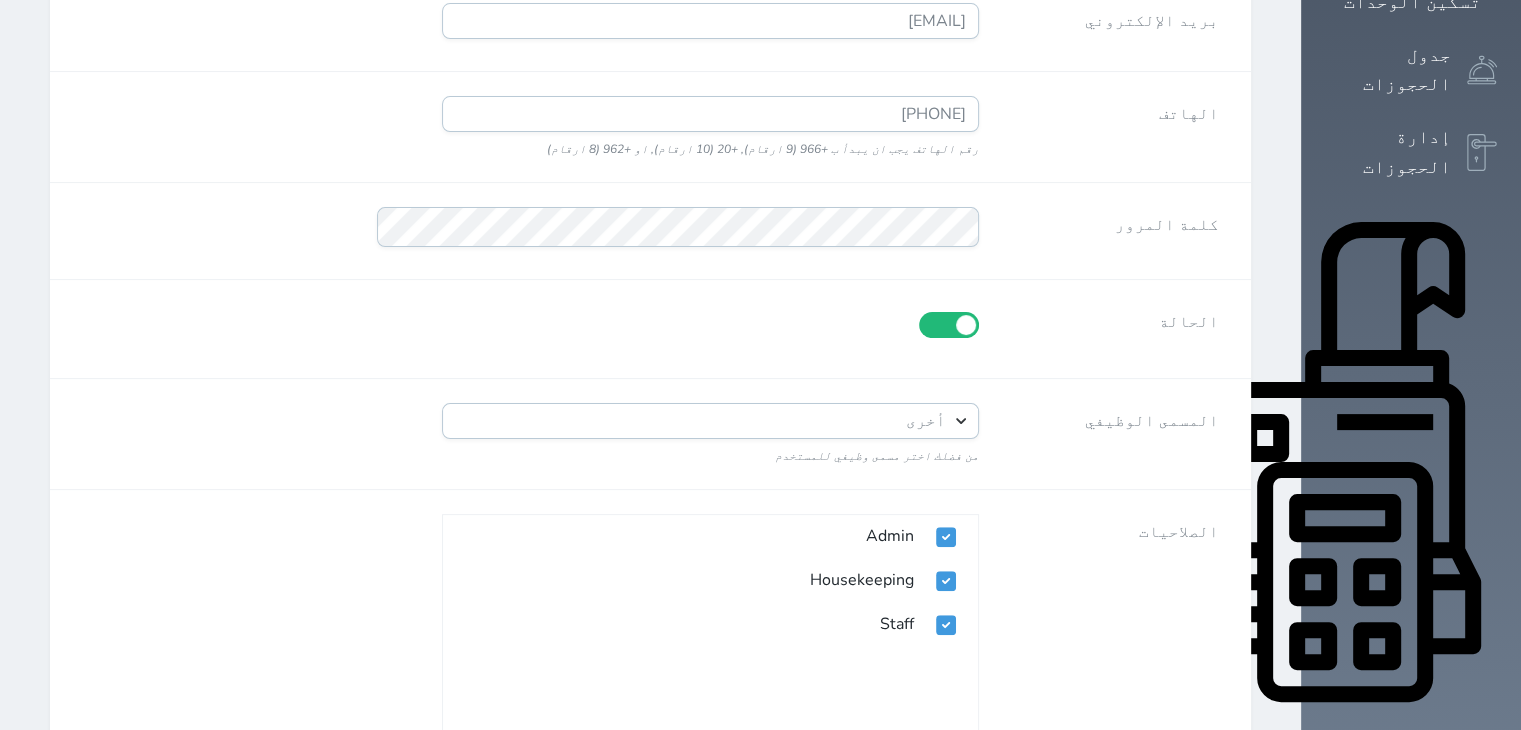 scroll, scrollTop: 520, scrollLeft: 0, axis: vertical 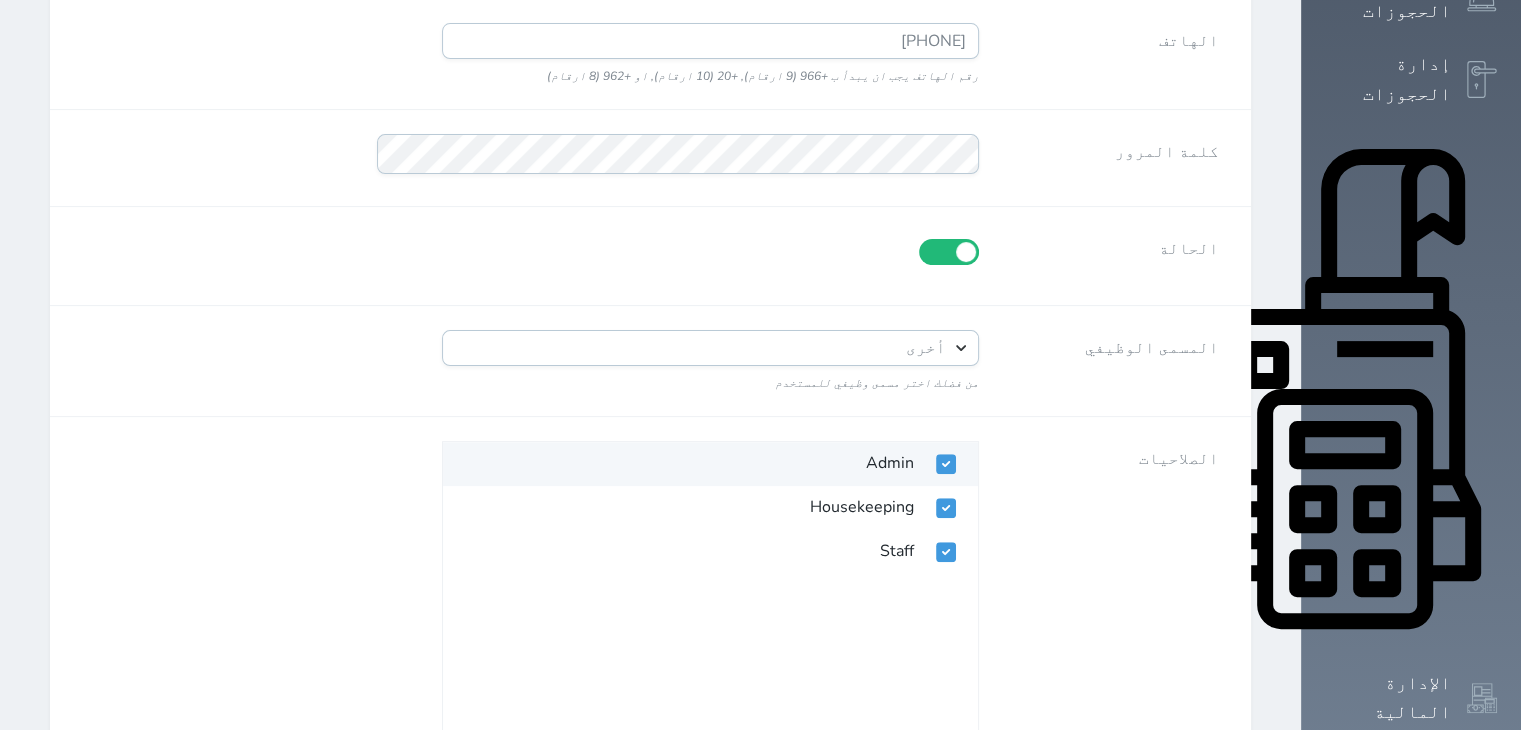 click 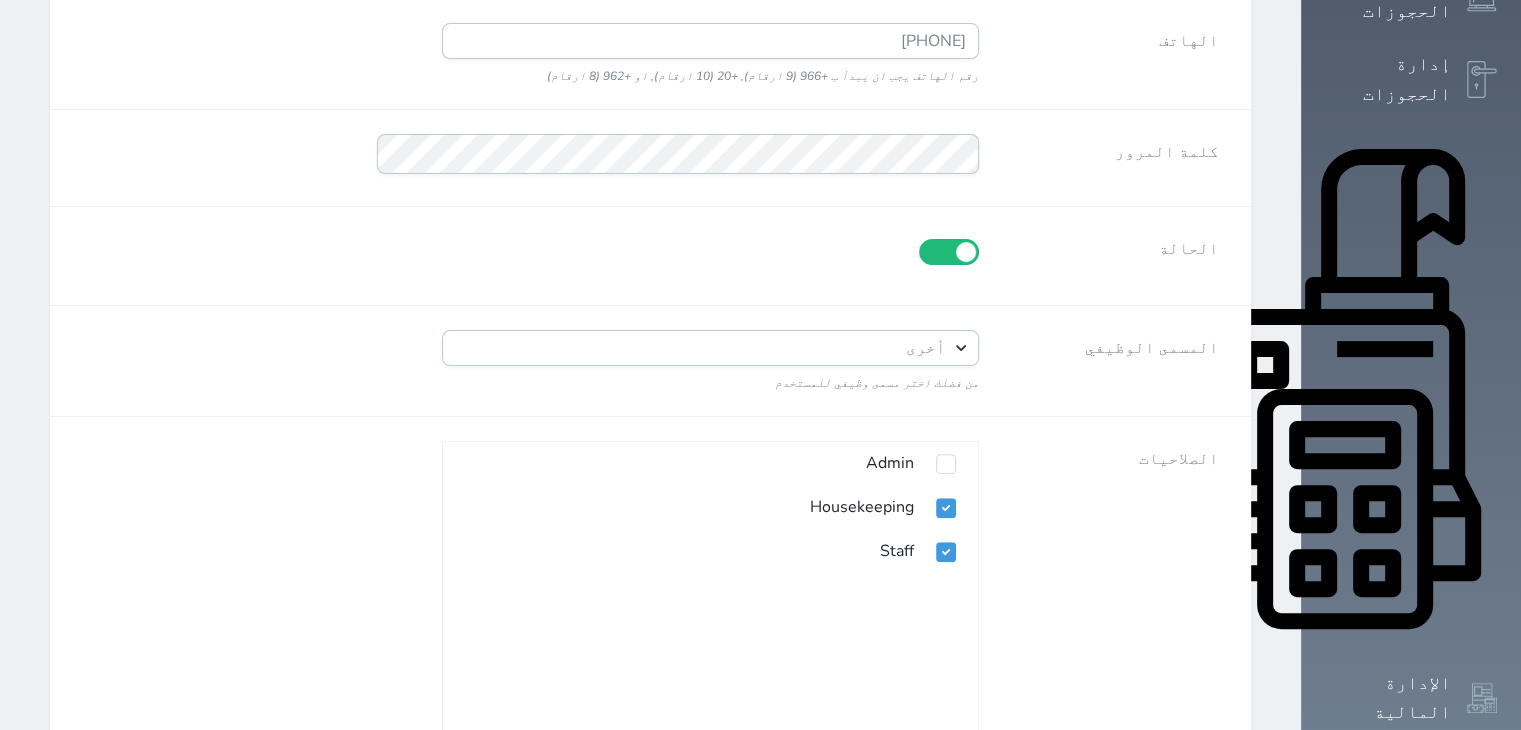 click on "الصلاحيات
Admin     Housekeeping     Staff        يمكنك اختيار صلاحية واحدة او اكثر" at bounding box center [650, 606] 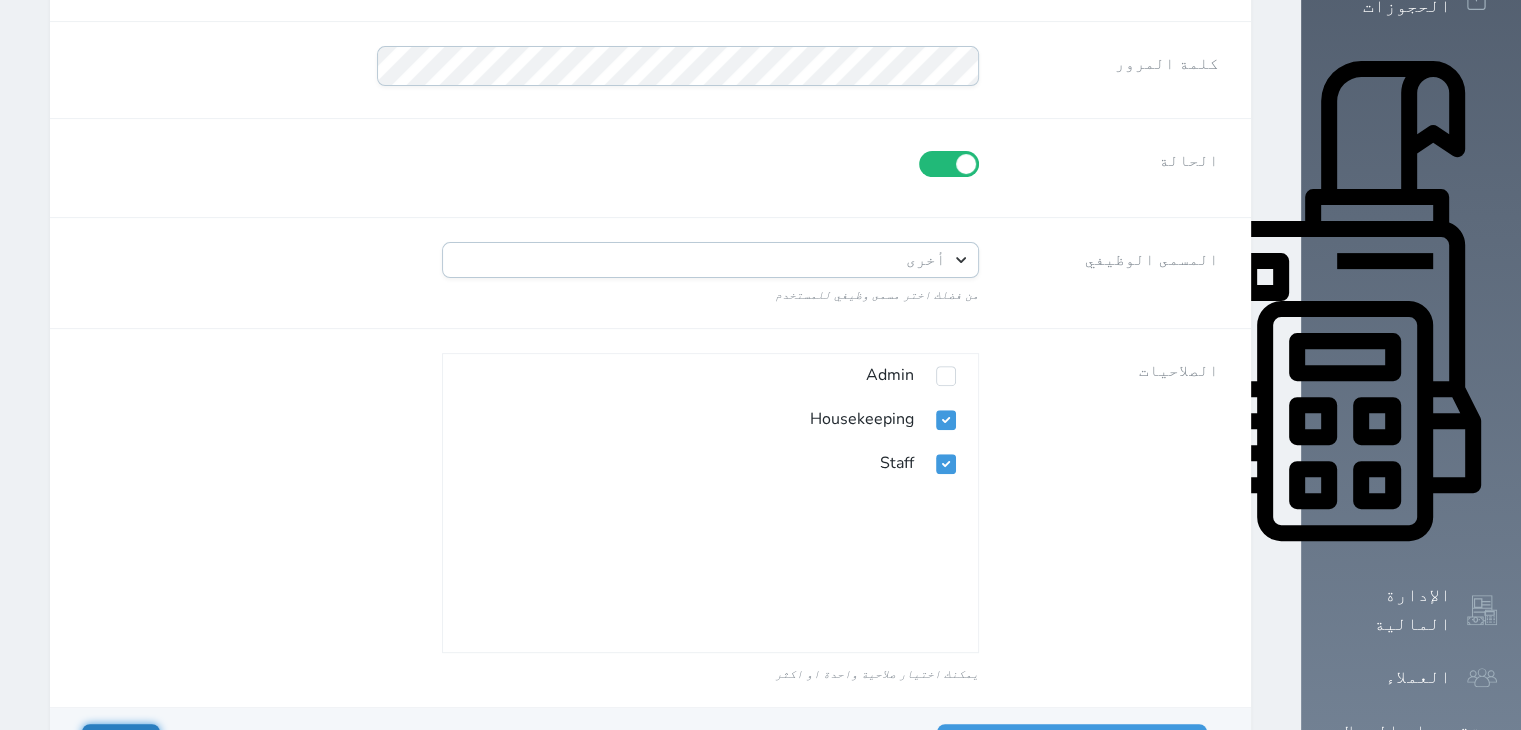 click on "حفظ" at bounding box center [121, 742] 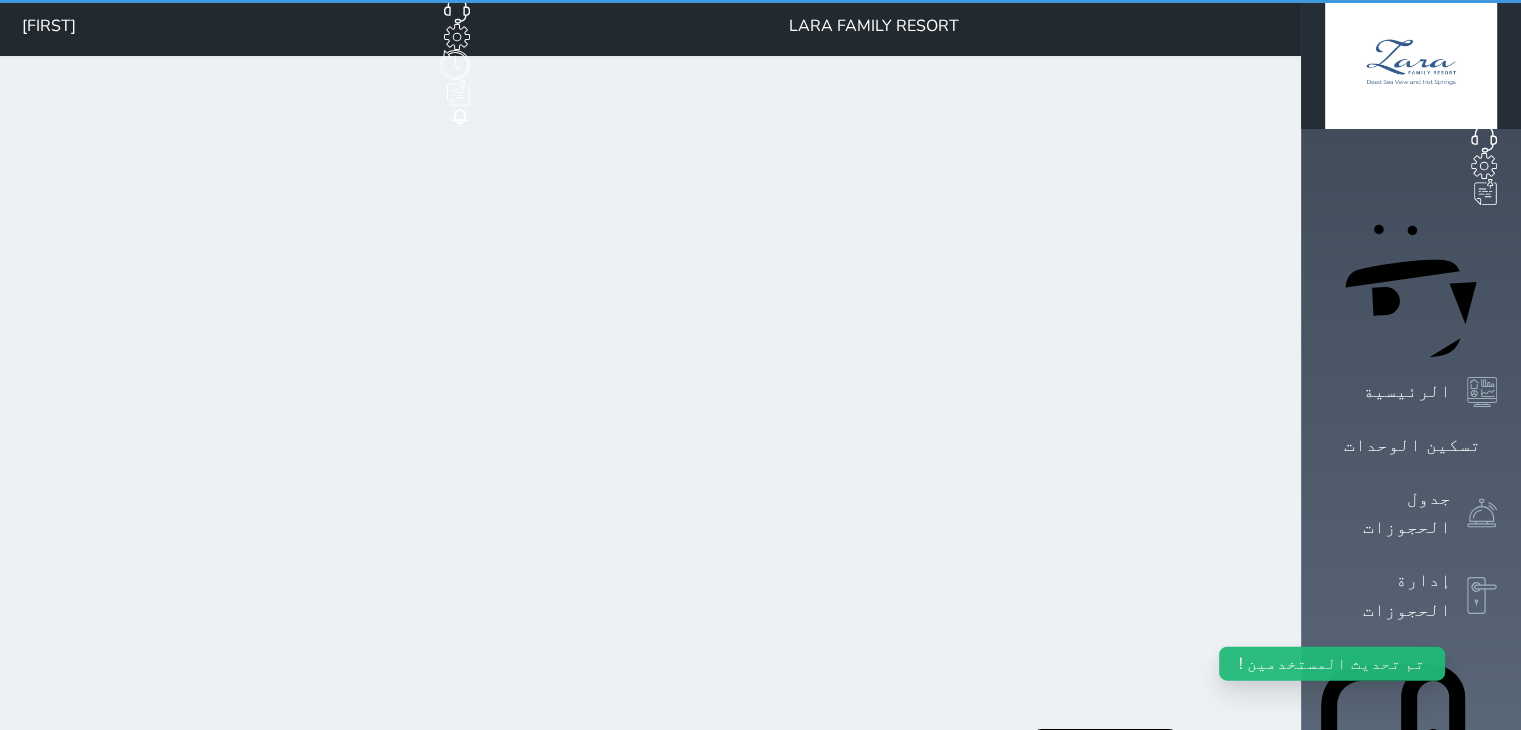 scroll, scrollTop: 0, scrollLeft: 0, axis: both 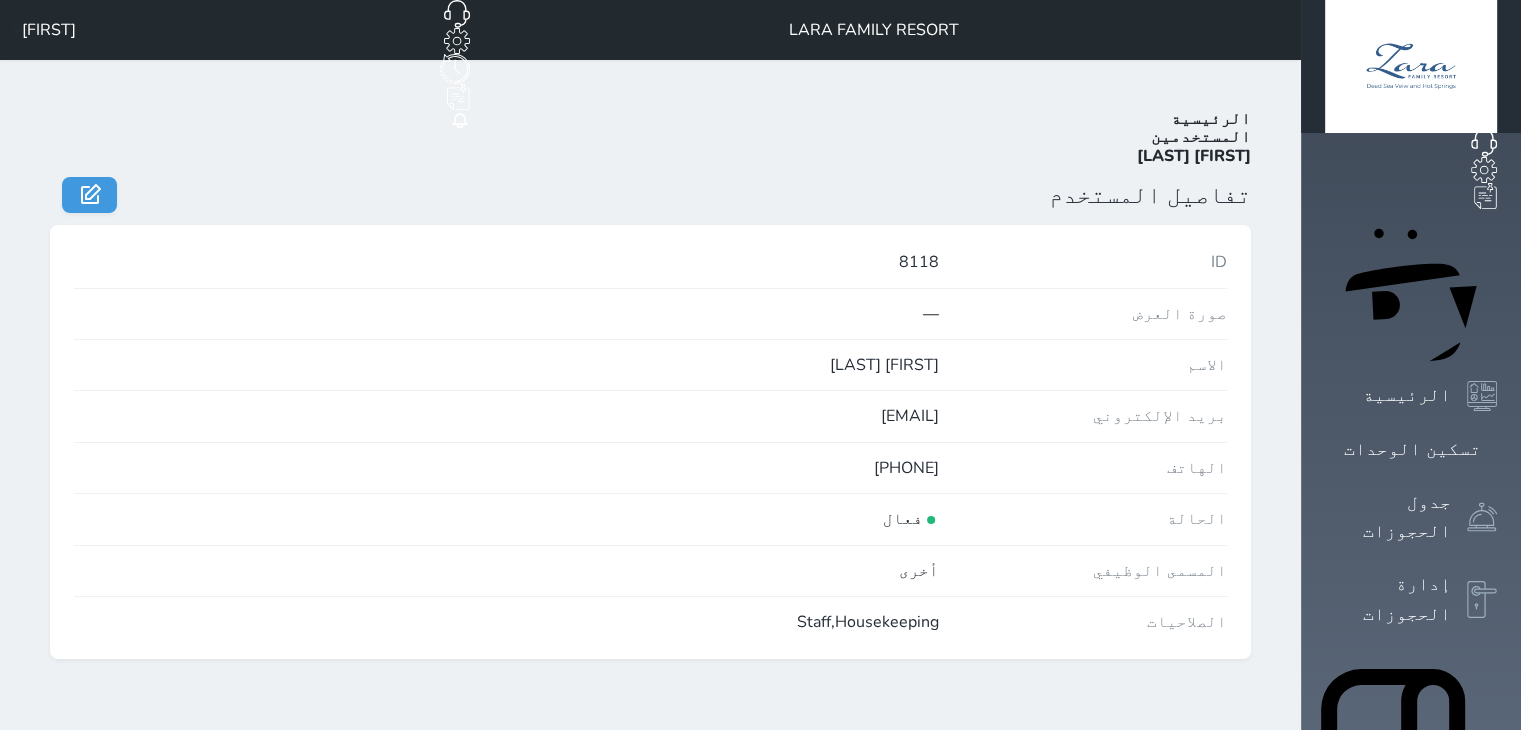 click at bounding box center [555, 195] 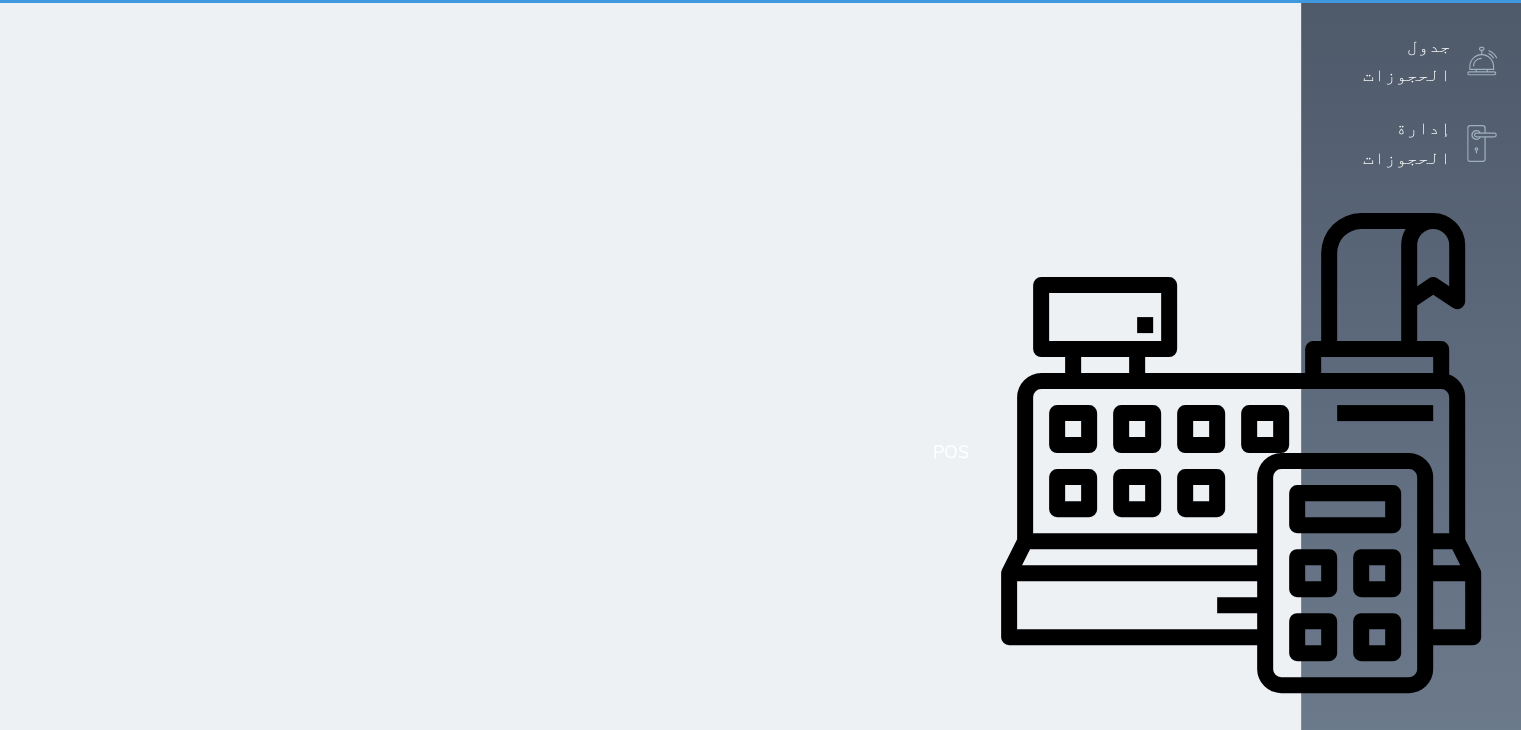 scroll, scrollTop: 0, scrollLeft: 0, axis: both 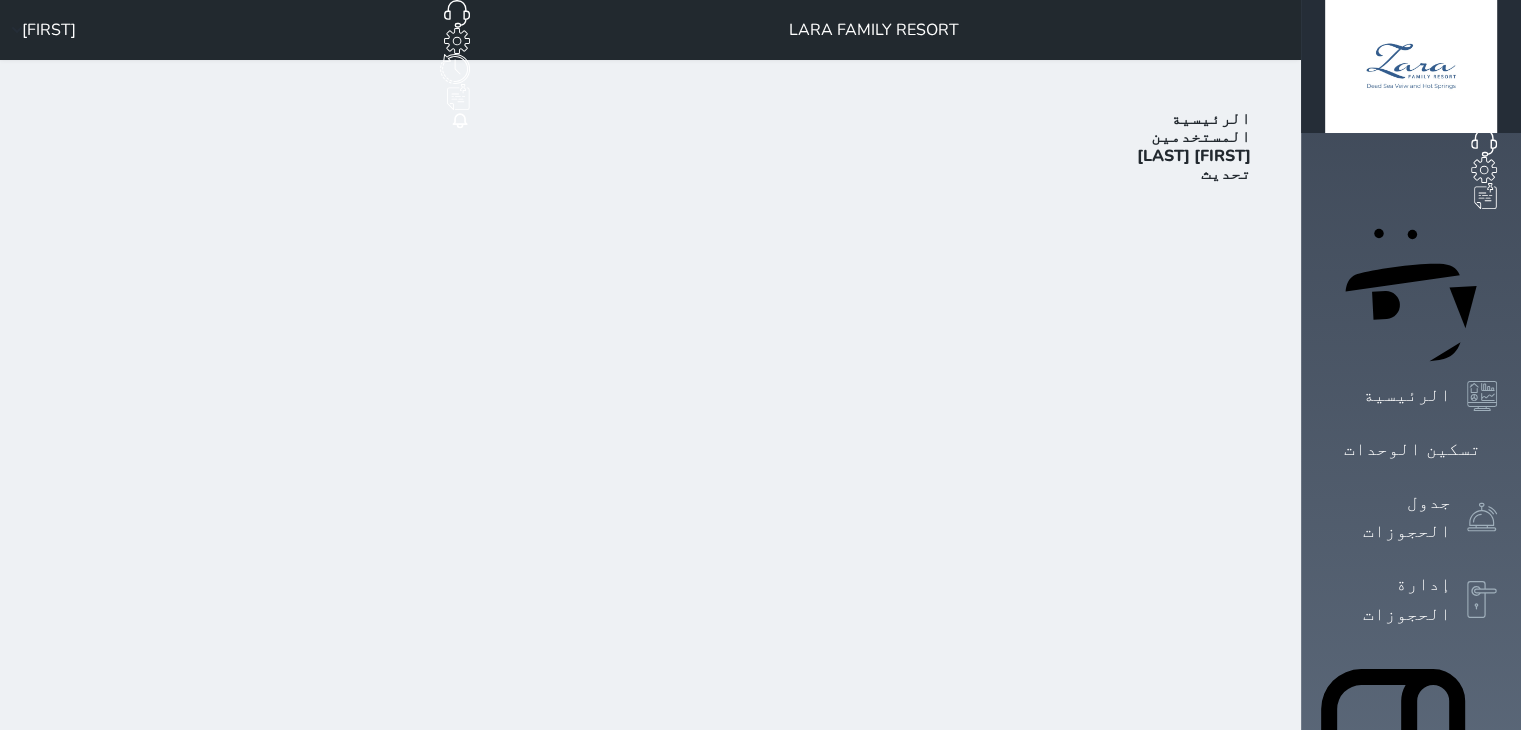 select on "Other" 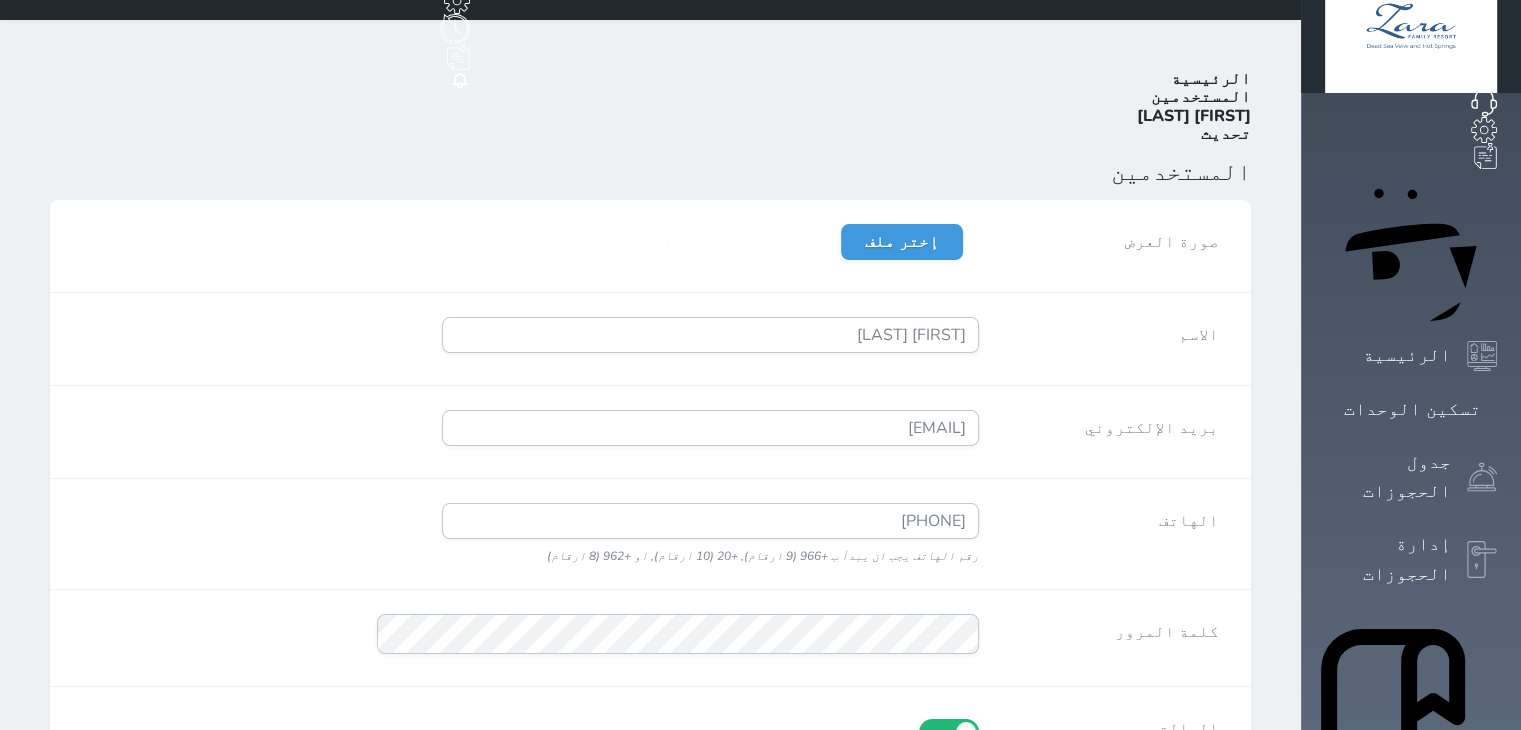scroll, scrollTop: 80, scrollLeft: 0, axis: vertical 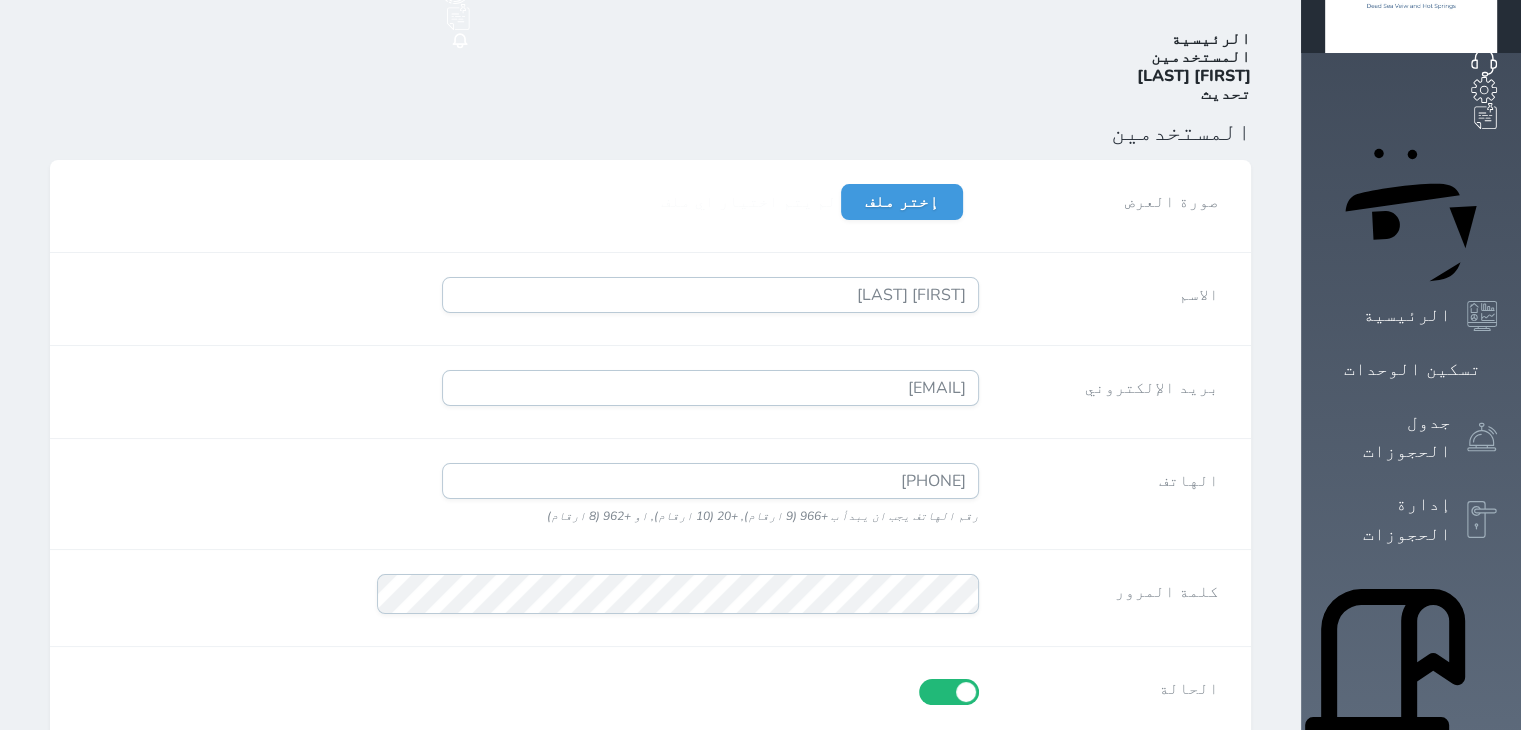 click at bounding box center (966, 692) 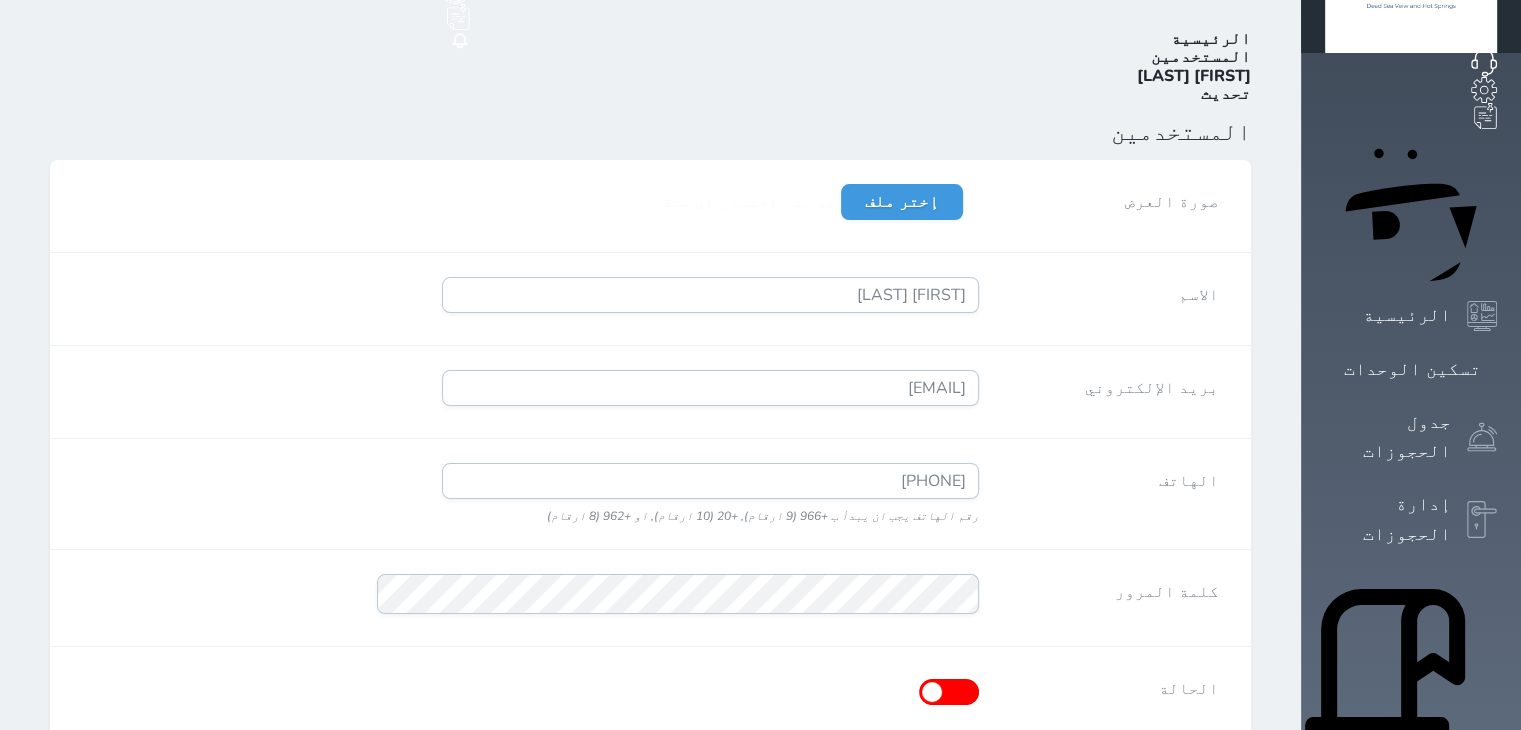 click on "المستخدمين" at bounding box center (650, 132) 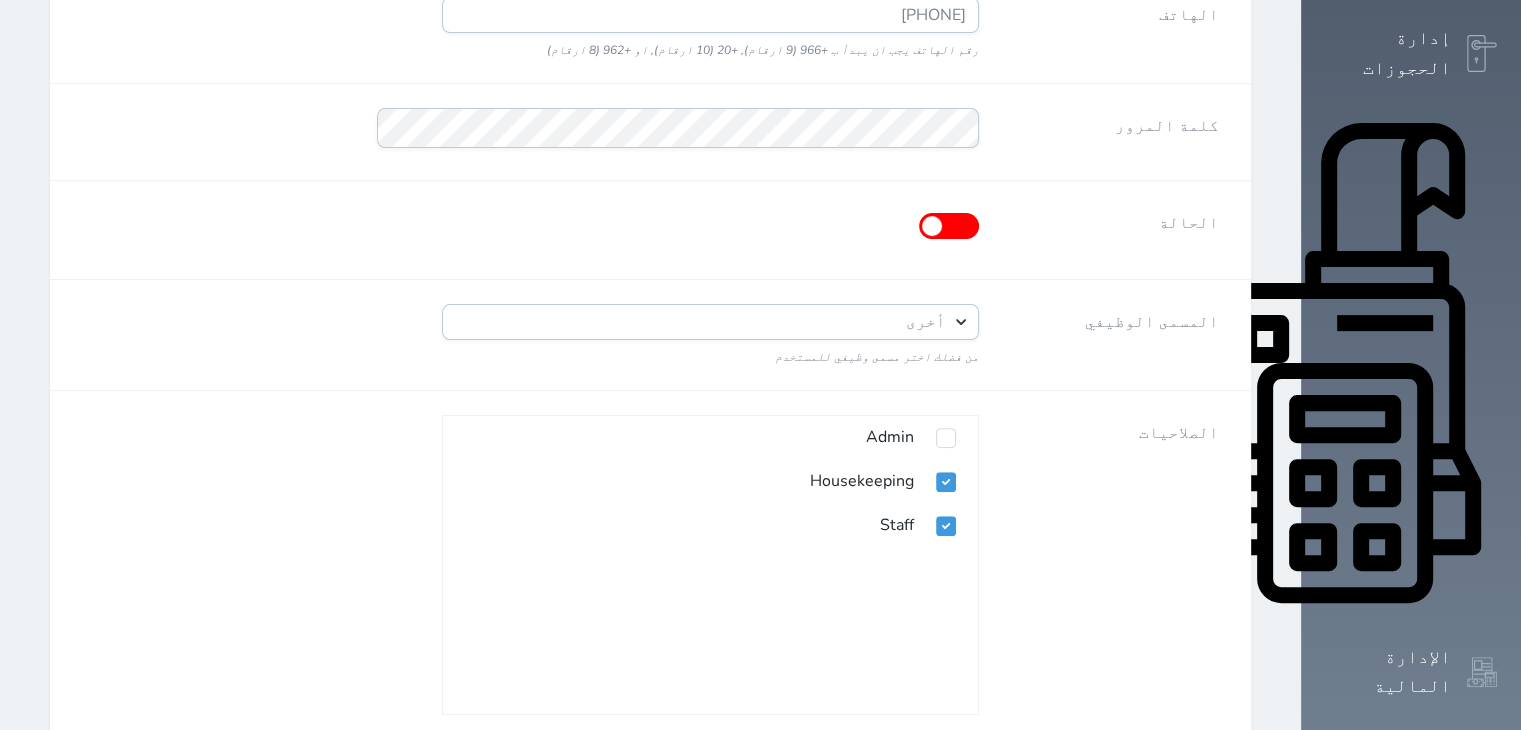 scroll, scrollTop: 608, scrollLeft: 0, axis: vertical 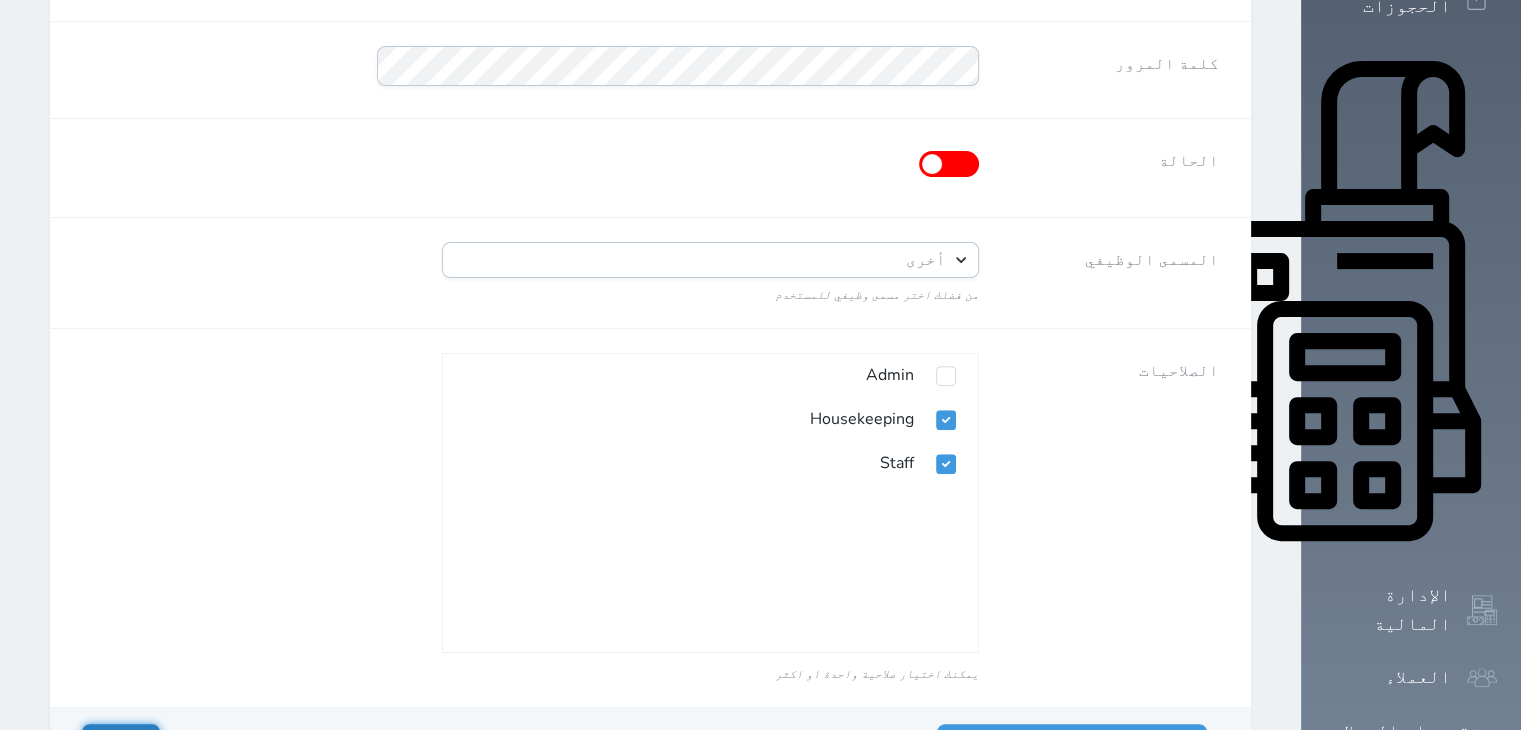 click on "حفظ" at bounding box center (121, 742) 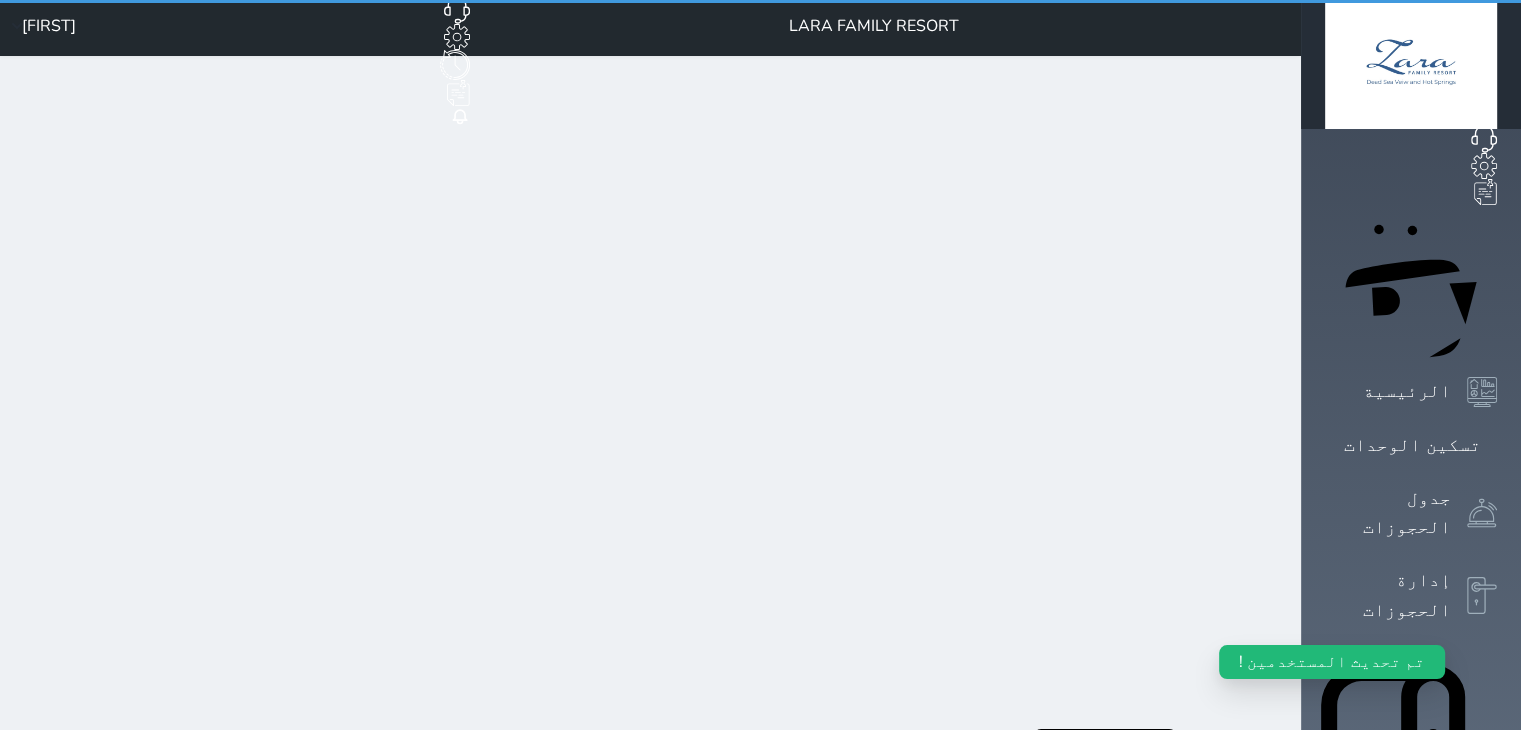scroll, scrollTop: 0, scrollLeft: 0, axis: both 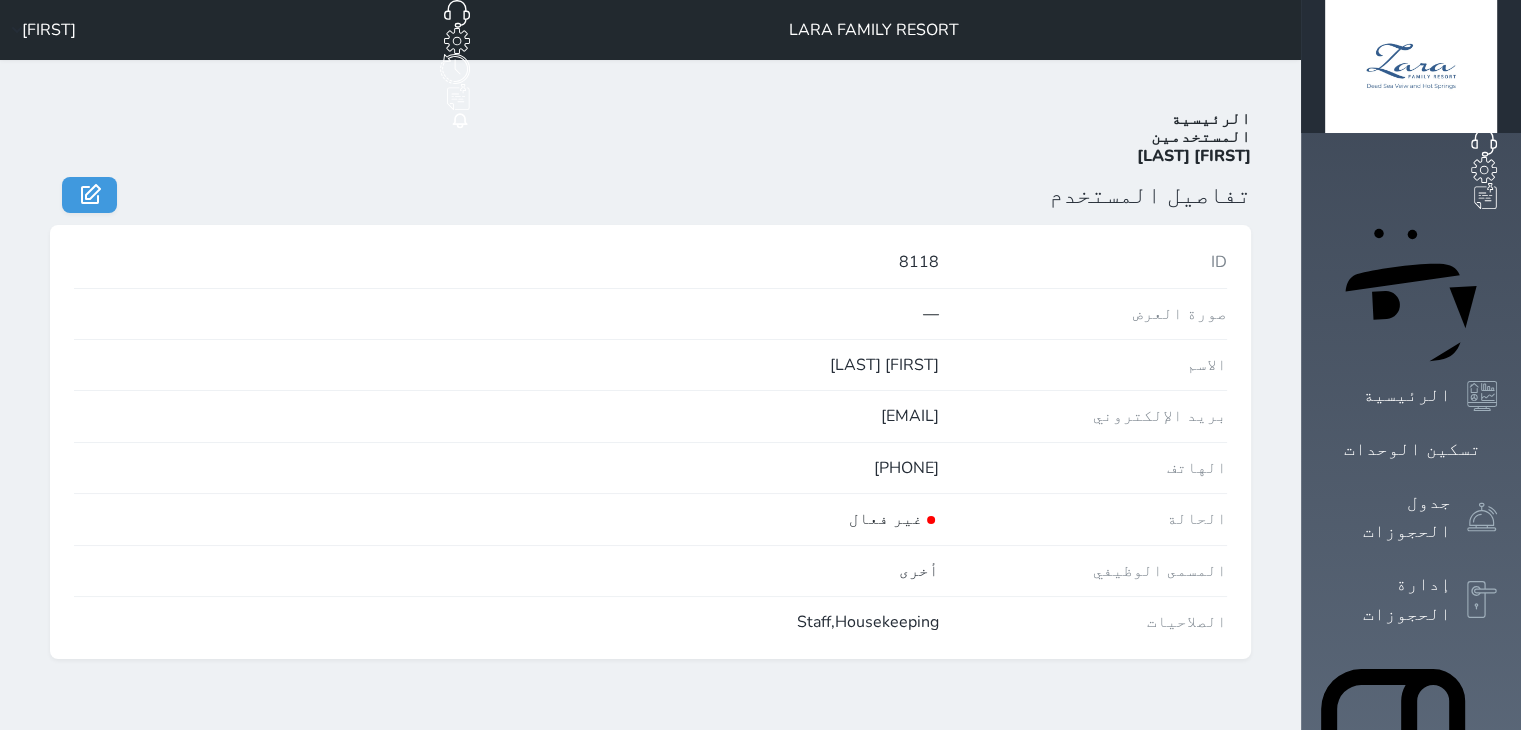 click on "LARA FAMILY RESORT
حجز جماعي جديد   حجز جديد   غير مرتبط مع منصة زاتكا المرحلة الثانية   غير مرتبط مع شموس   غير مرتبط مع المنصة الوطنية للرصد السياحي             إشعار   الغرفة   النزيل   المصدر
Khaleel
الرئيسية المستخدمين Ahmed Maher         تفاصيل المستخدم                       ID   8118 صورة العرض       —   الاسم   Ahmed Maher بريد الإلكتروني   A7madalabed@gmail.com الهاتف   +962798454635 الحالة
غير فعال
المسمى الوظيفي   أخرى الصلاحيات   Staff,Housekeeping" at bounding box center (650, 824) 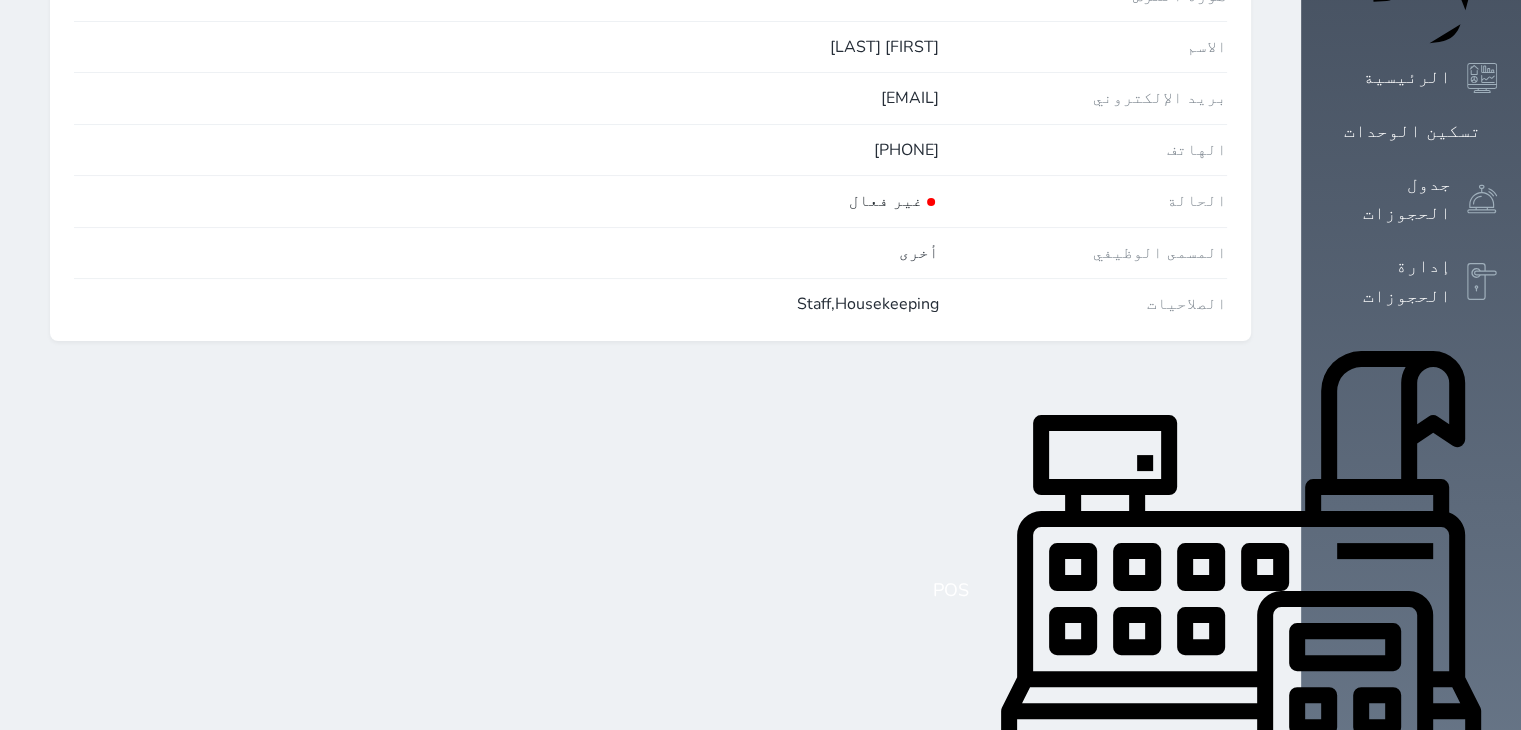 scroll, scrollTop: 320, scrollLeft: 0, axis: vertical 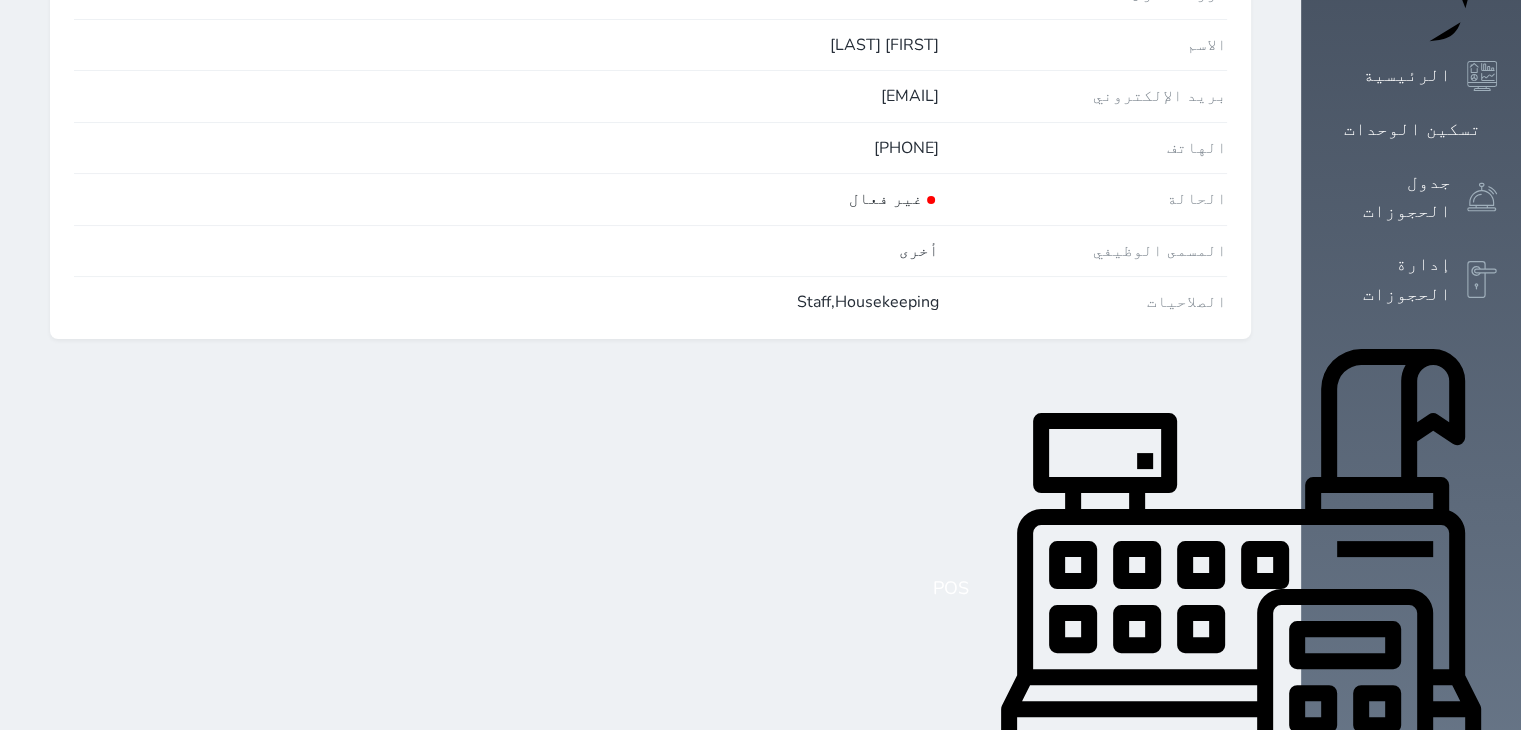 click 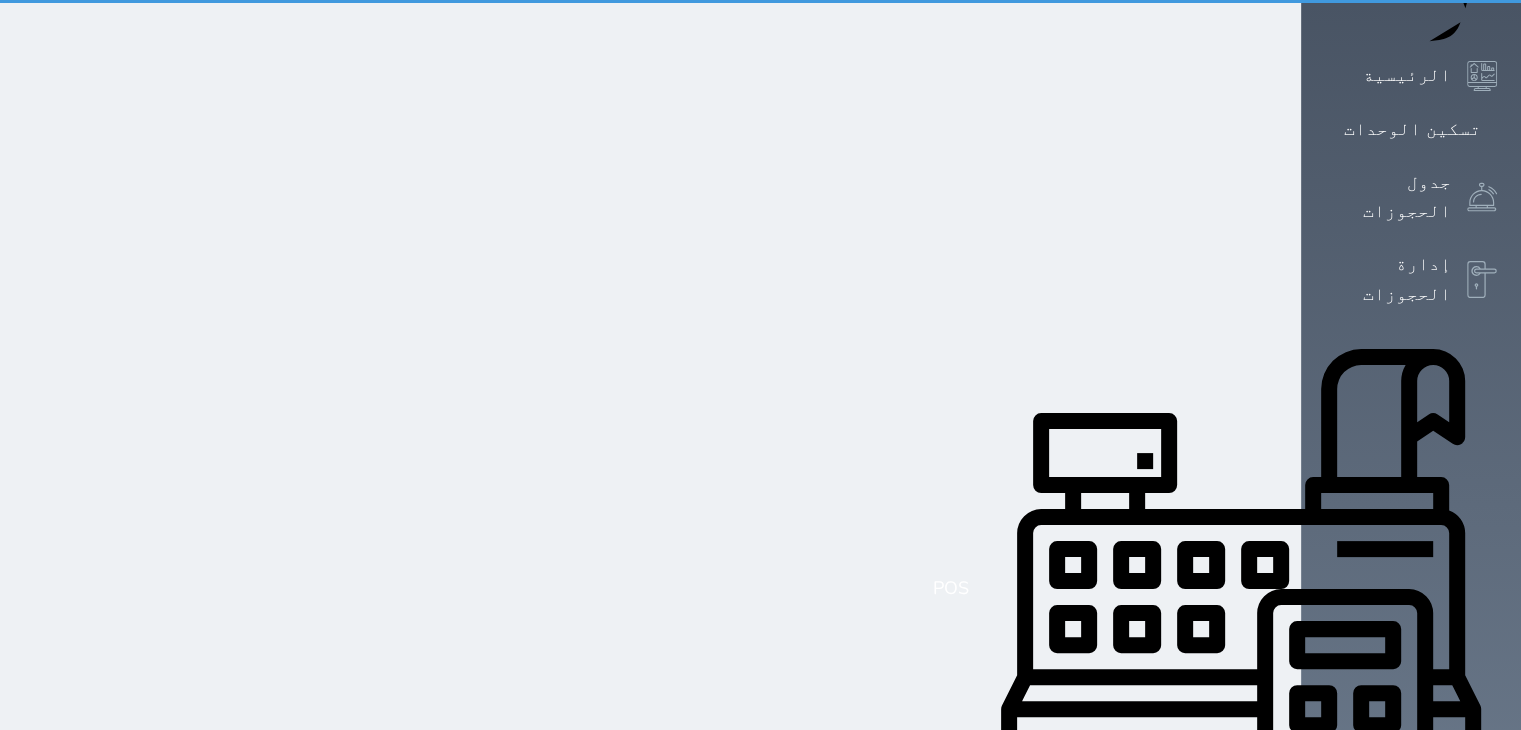 scroll, scrollTop: 0, scrollLeft: 0, axis: both 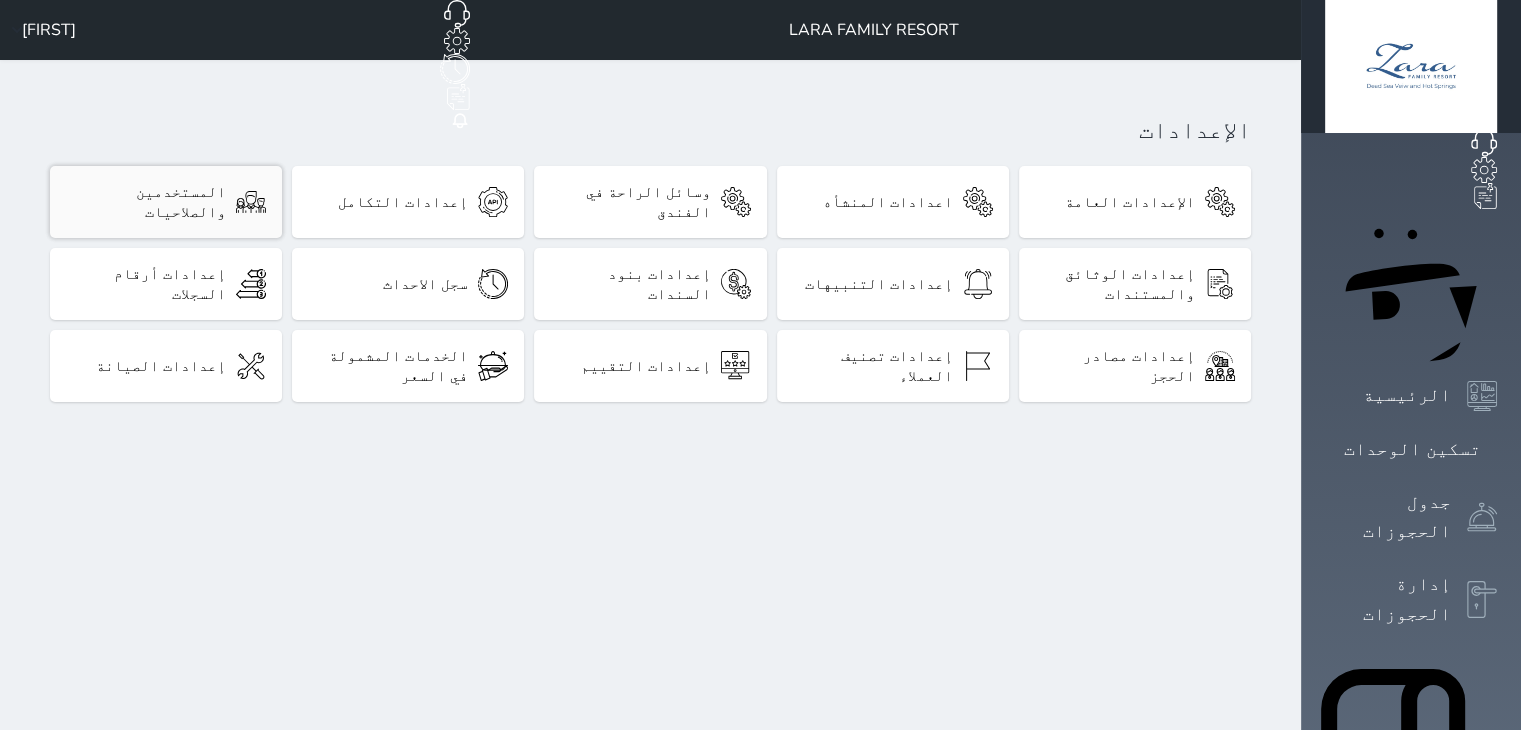 click on "المستخدمين والصلاحيات" at bounding box center (166, 202) 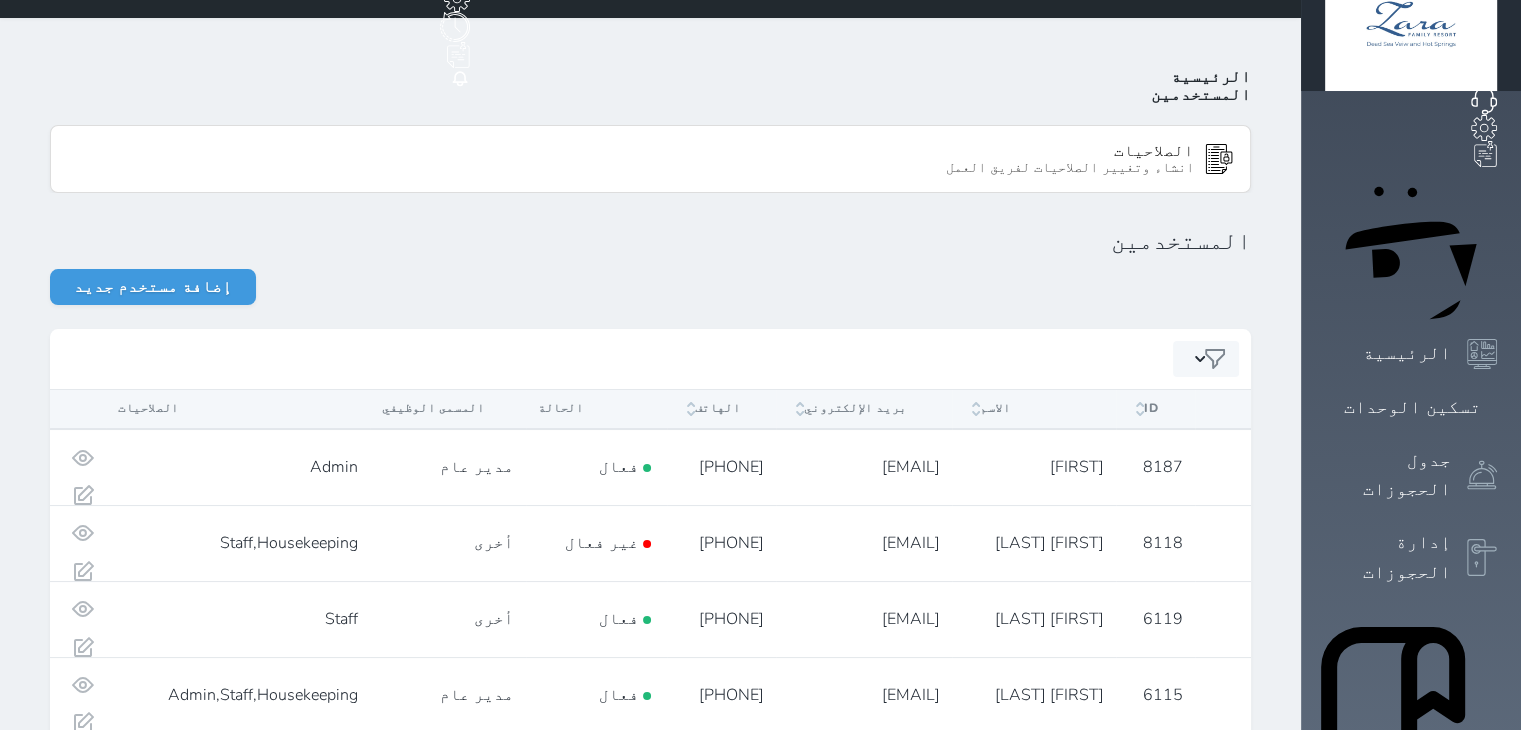 scroll, scrollTop: 80, scrollLeft: 0, axis: vertical 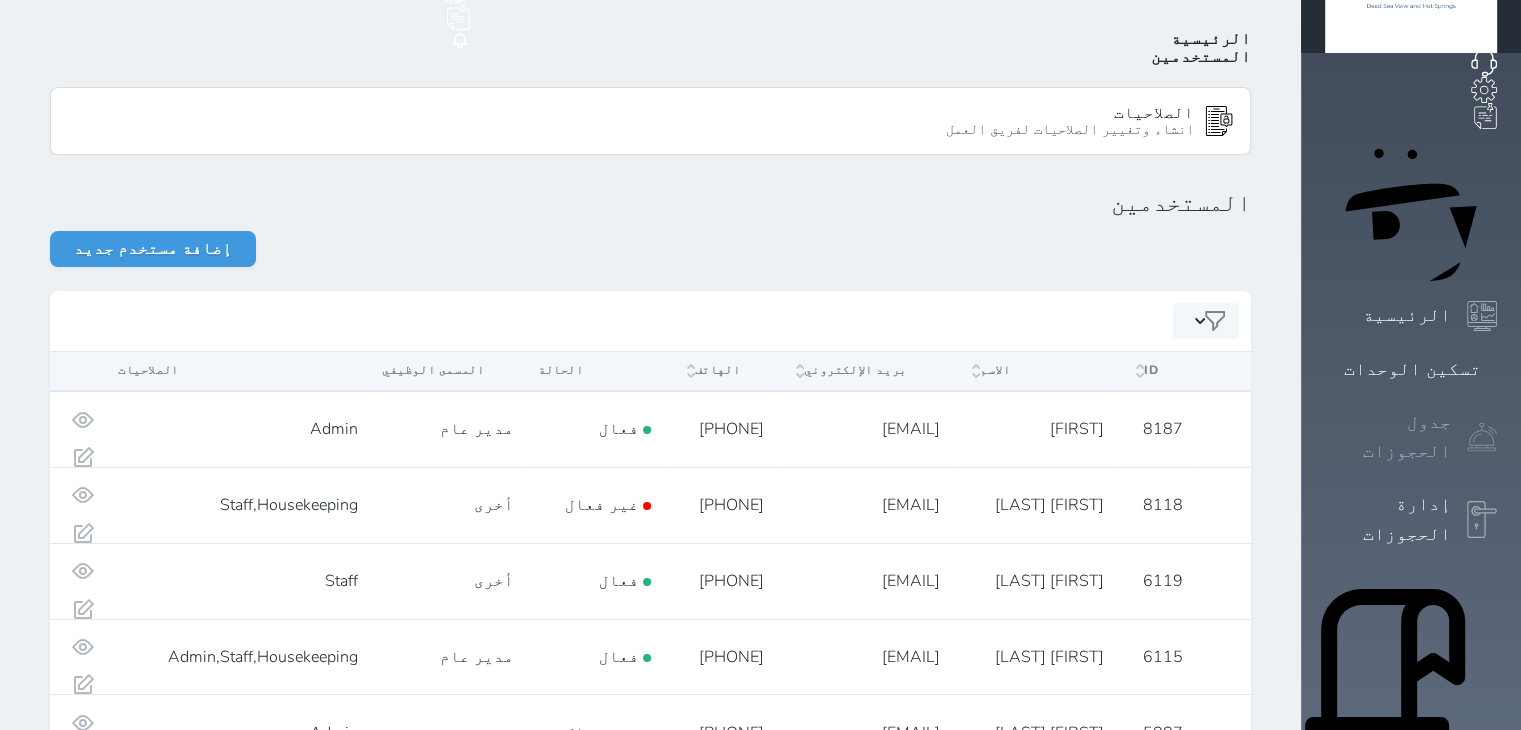click on "جدول الحجوزات" at bounding box center [1388, 437] 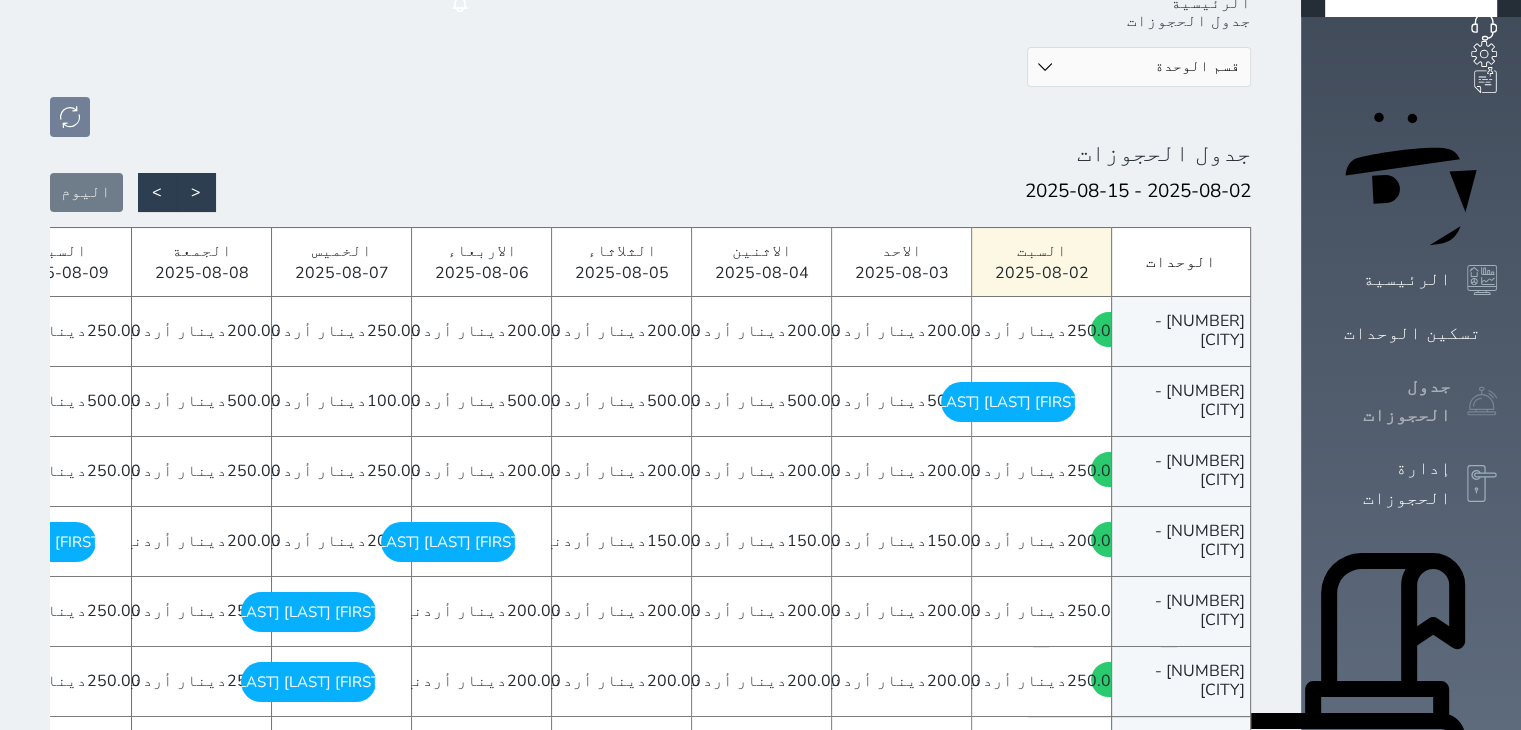 scroll, scrollTop: 120, scrollLeft: 0, axis: vertical 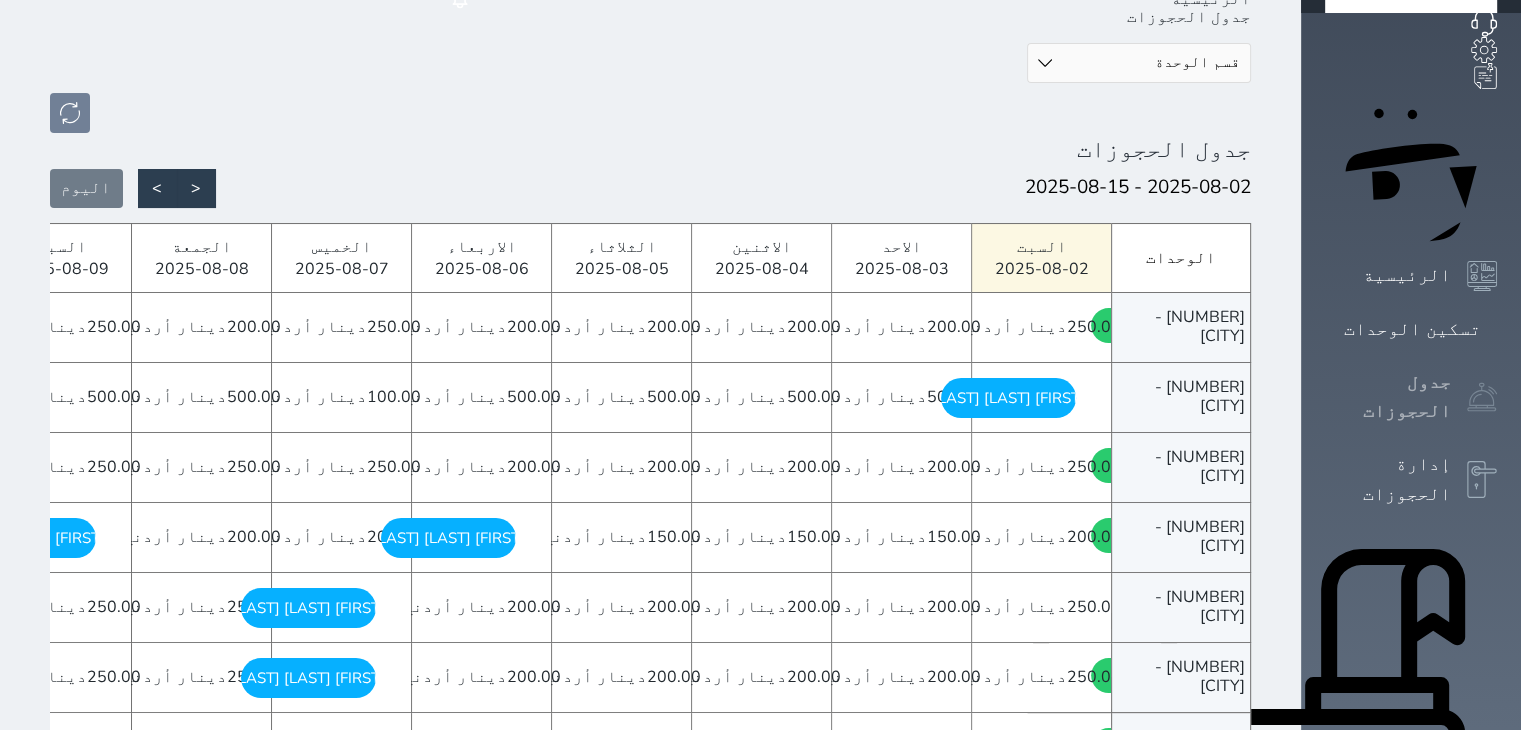 click on "جدول الحجوزات" at bounding box center [1388, 397] 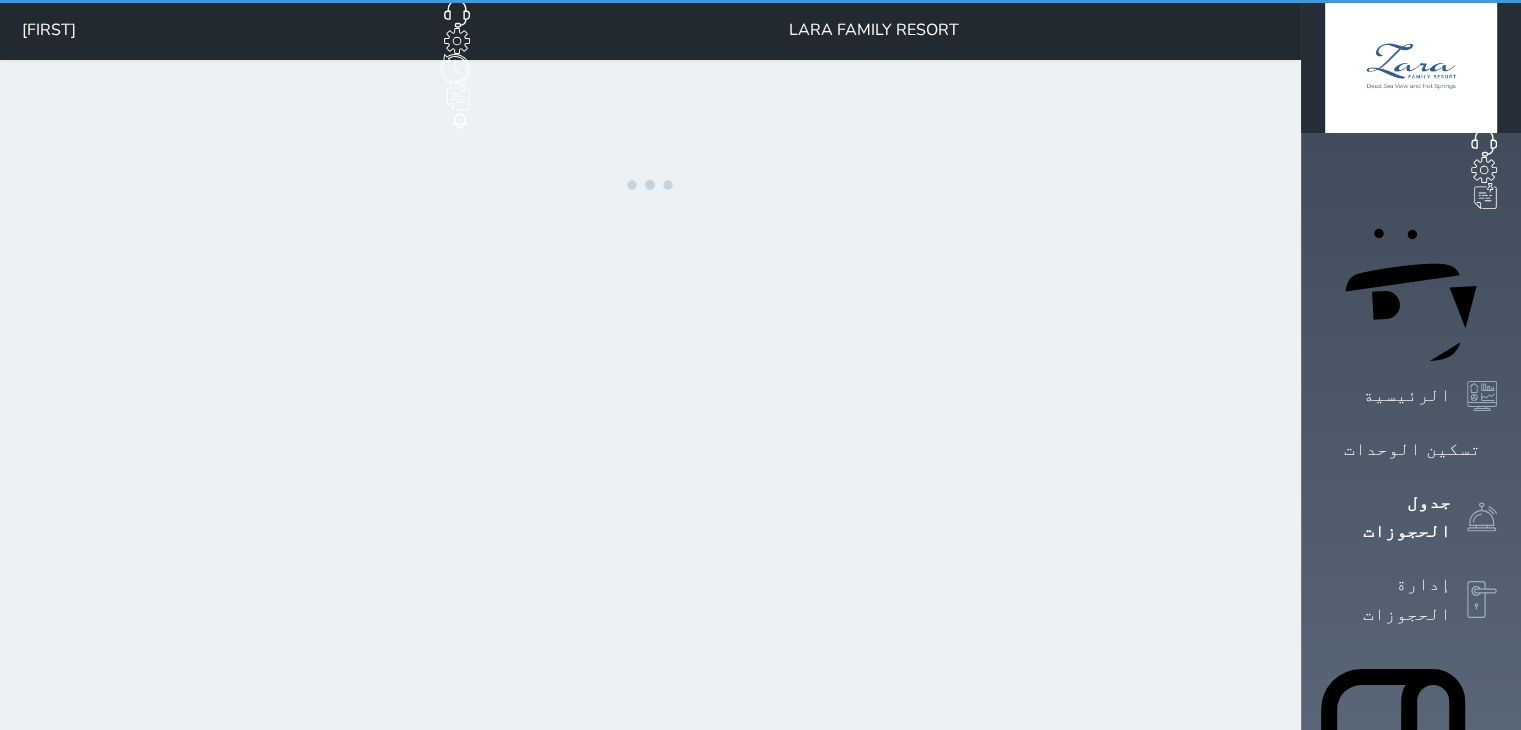scroll, scrollTop: 0, scrollLeft: 0, axis: both 